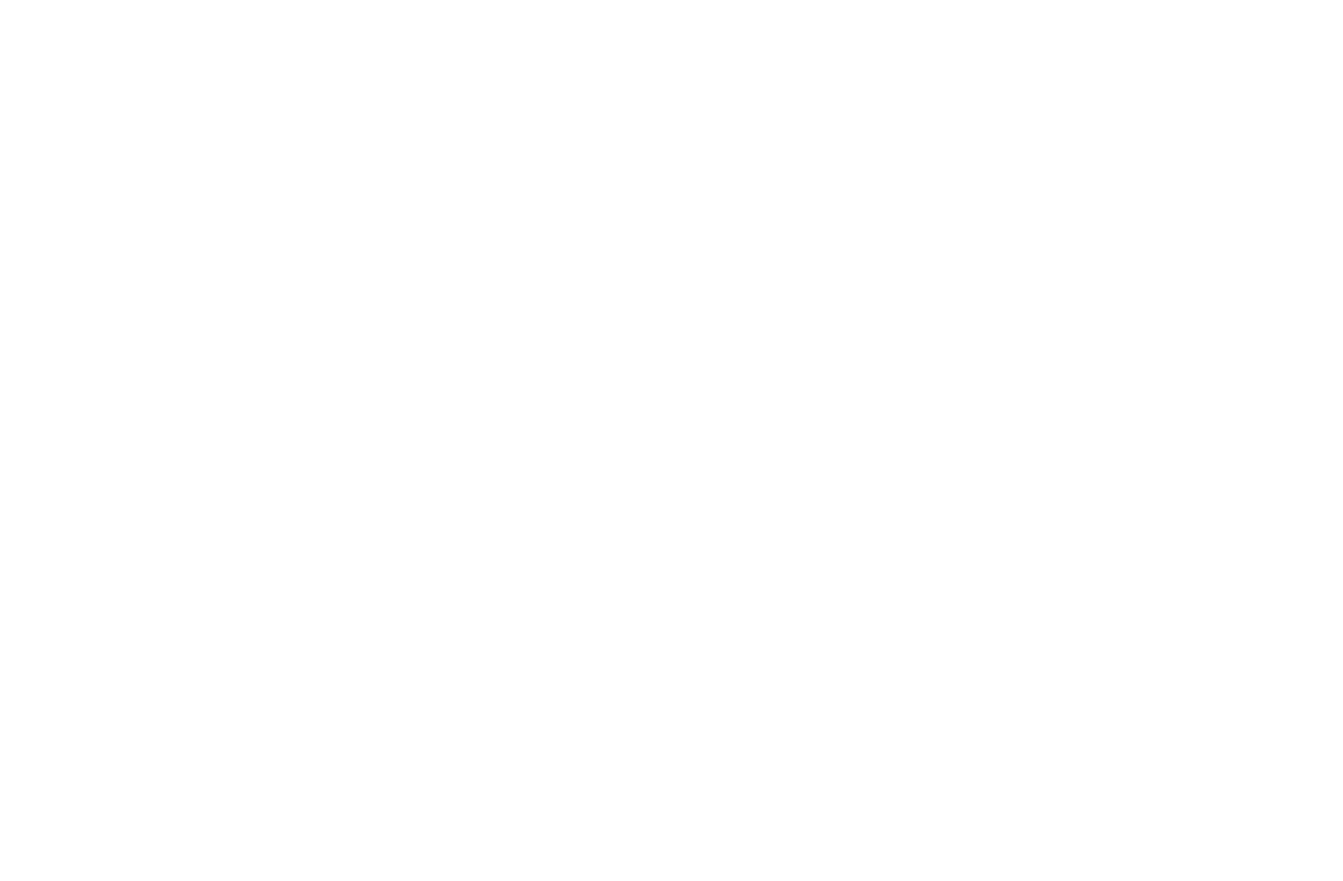 scroll, scrollTop: 0, scrollLeft: 0, axis: both 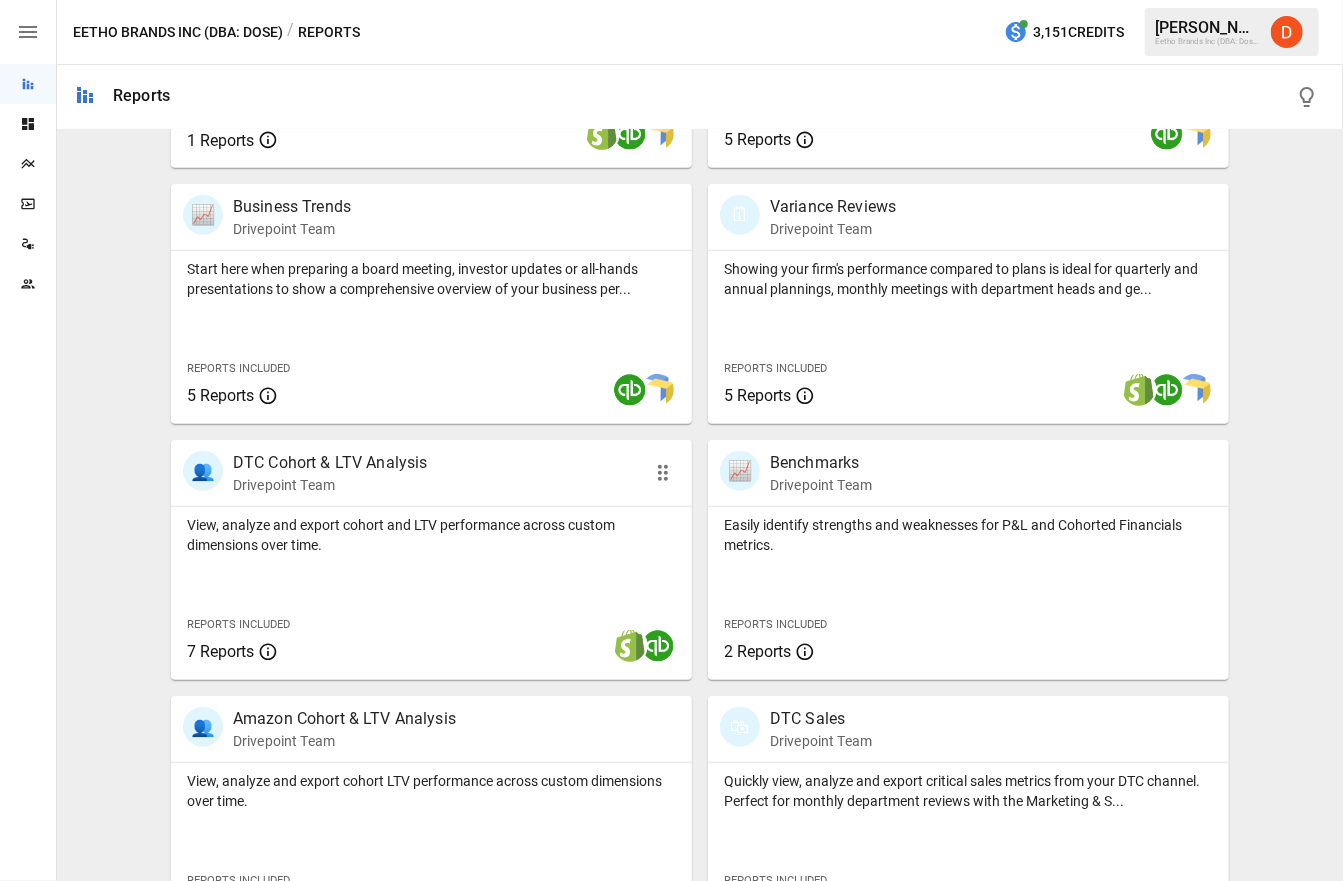 click on "DTC Cohort & LTV Analysis" at bounding box center [330, 463] 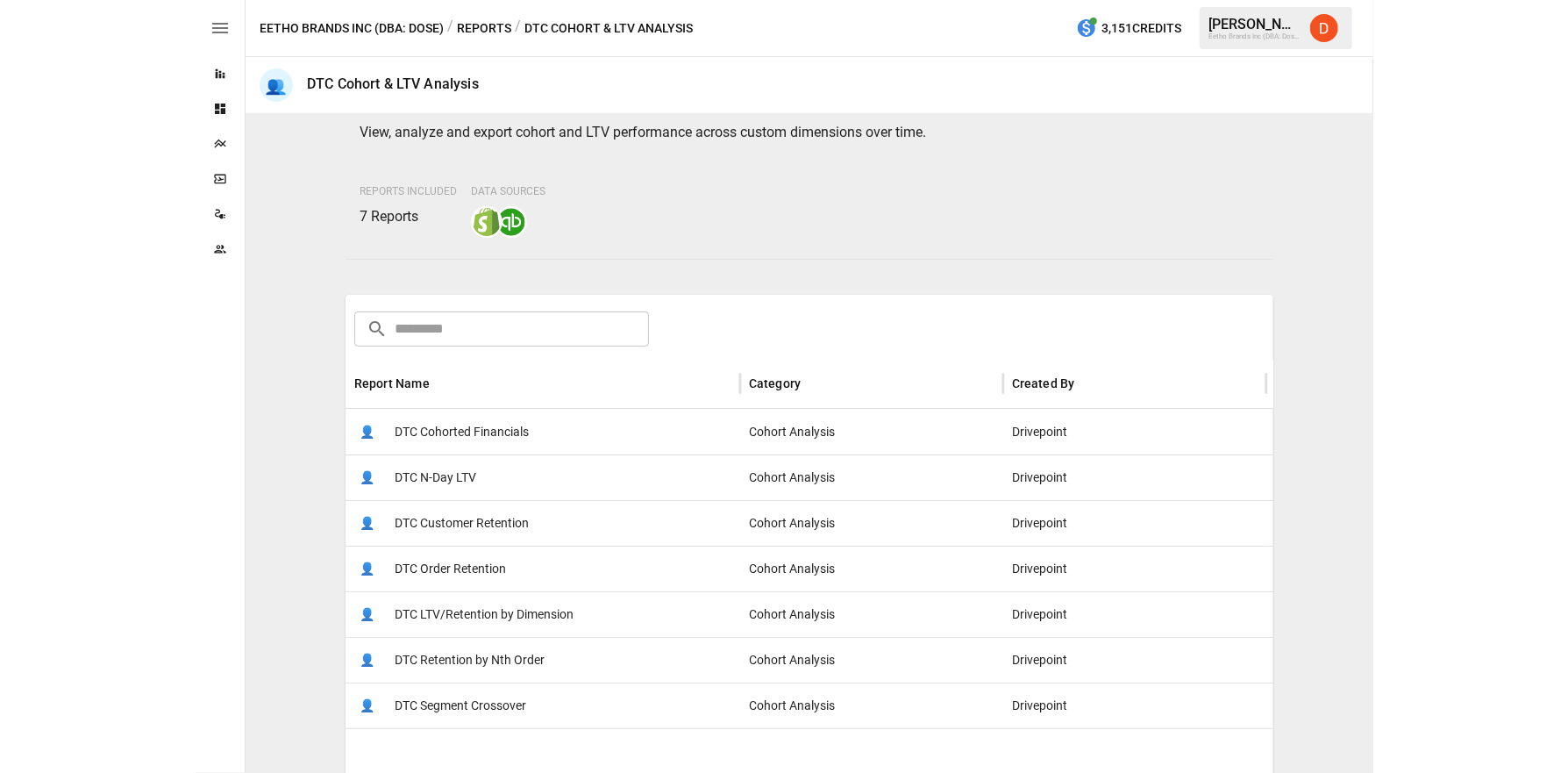 scroll, scrollTop: 82, scrollLeft: 0, axis: vertical 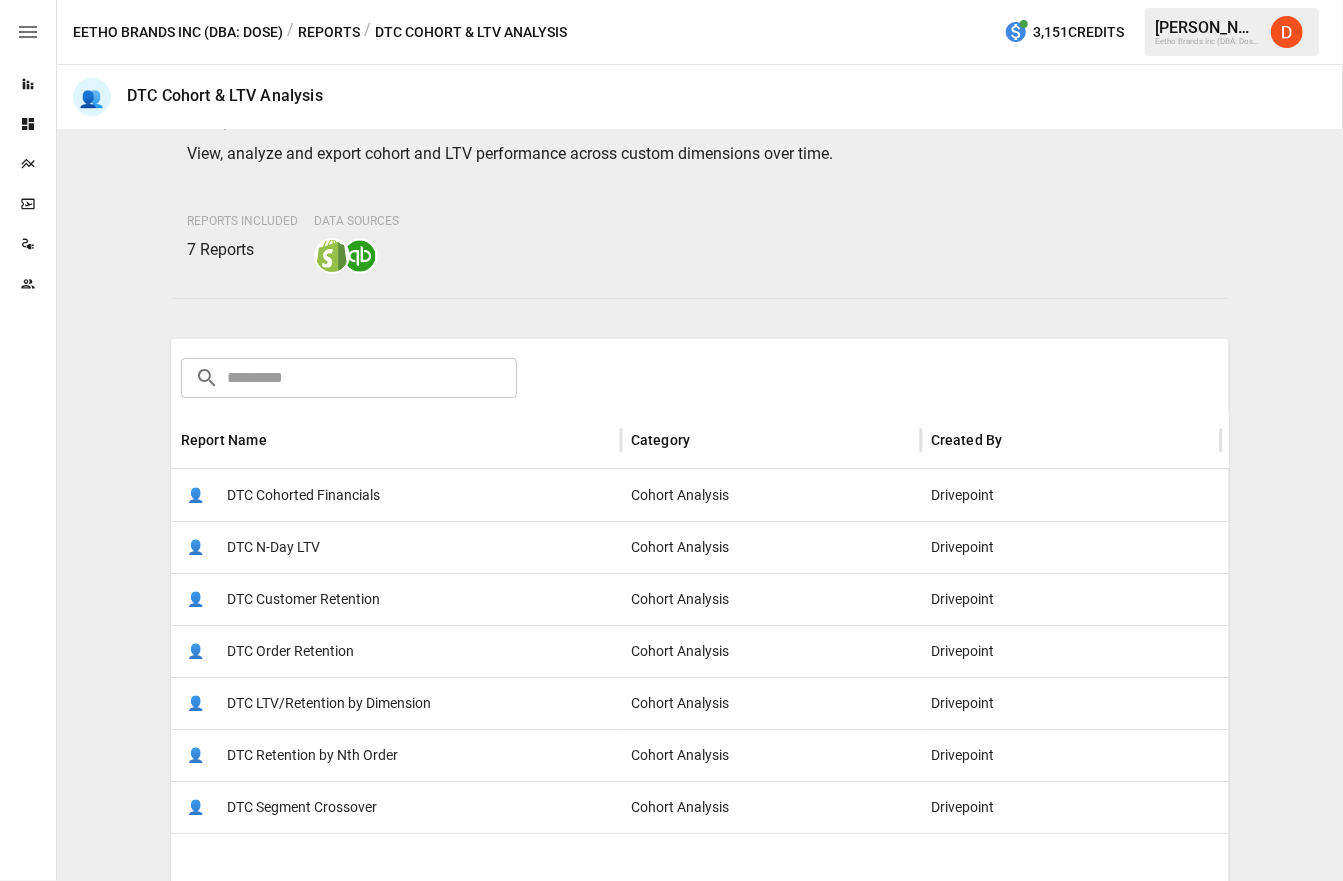 click on "DTC Customer Retention" at bounding box center [303, 599] 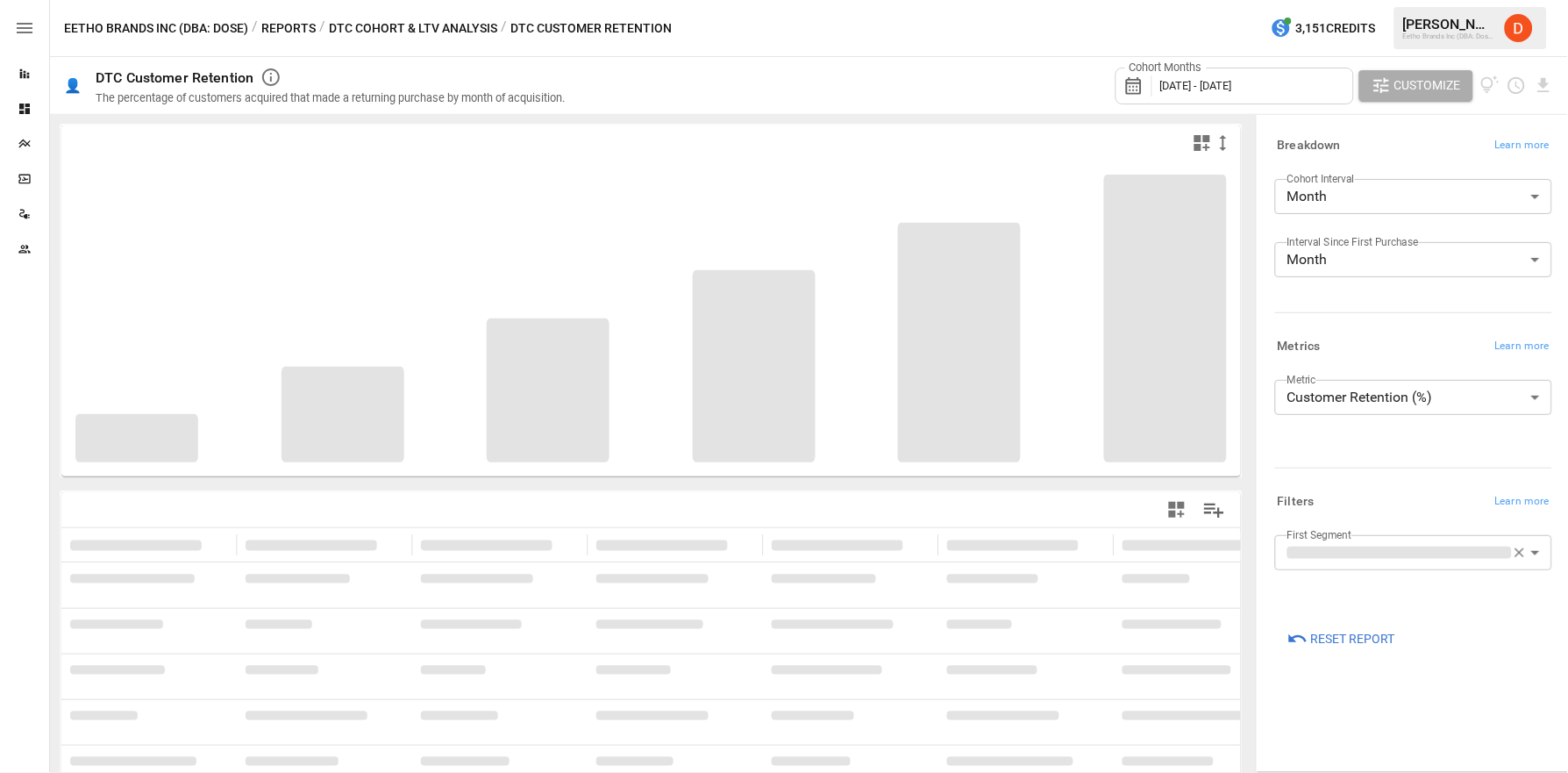 click on "**********" at bounding box center [784, 0] 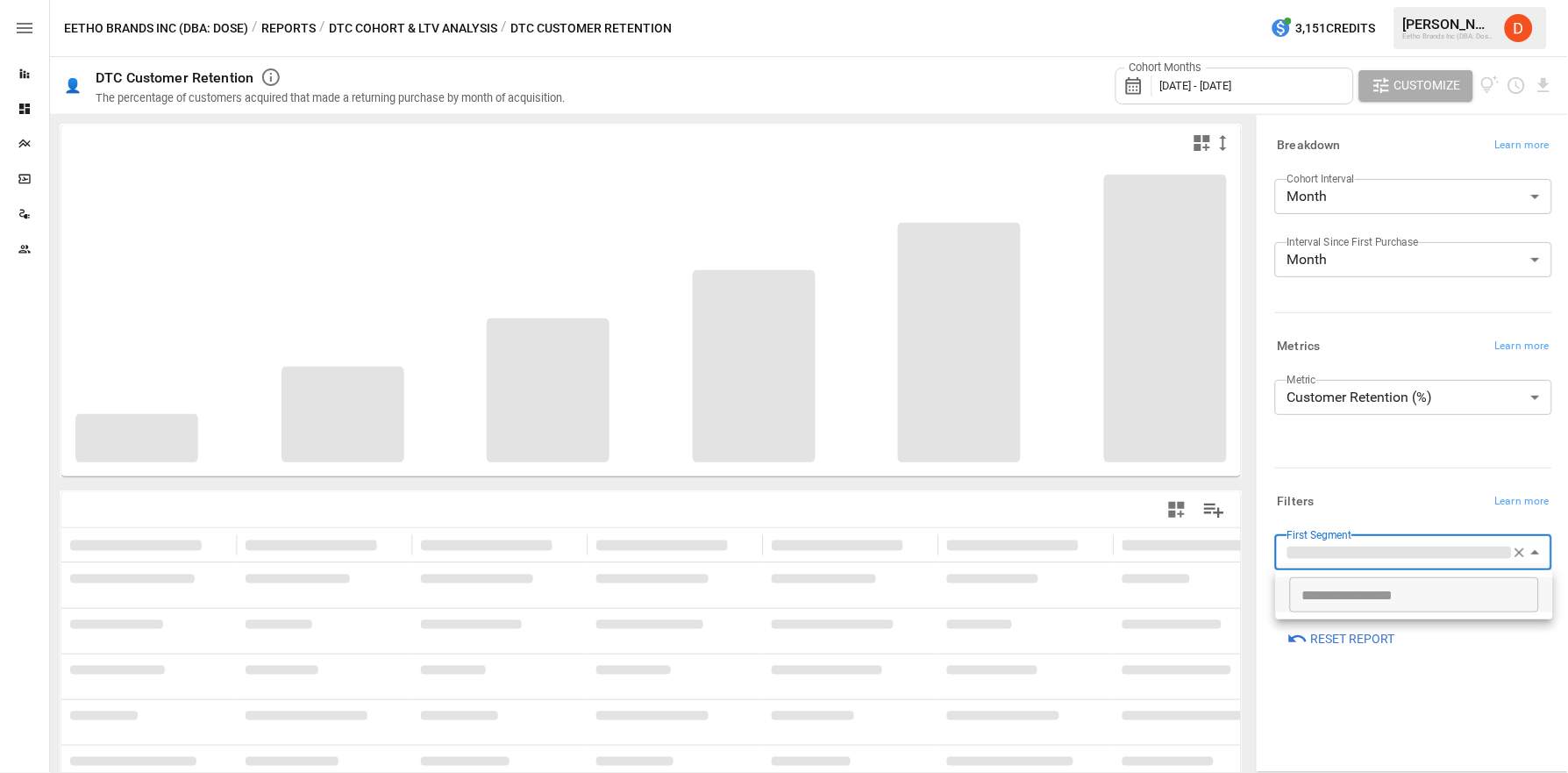 click at bounding box center [784, 386] 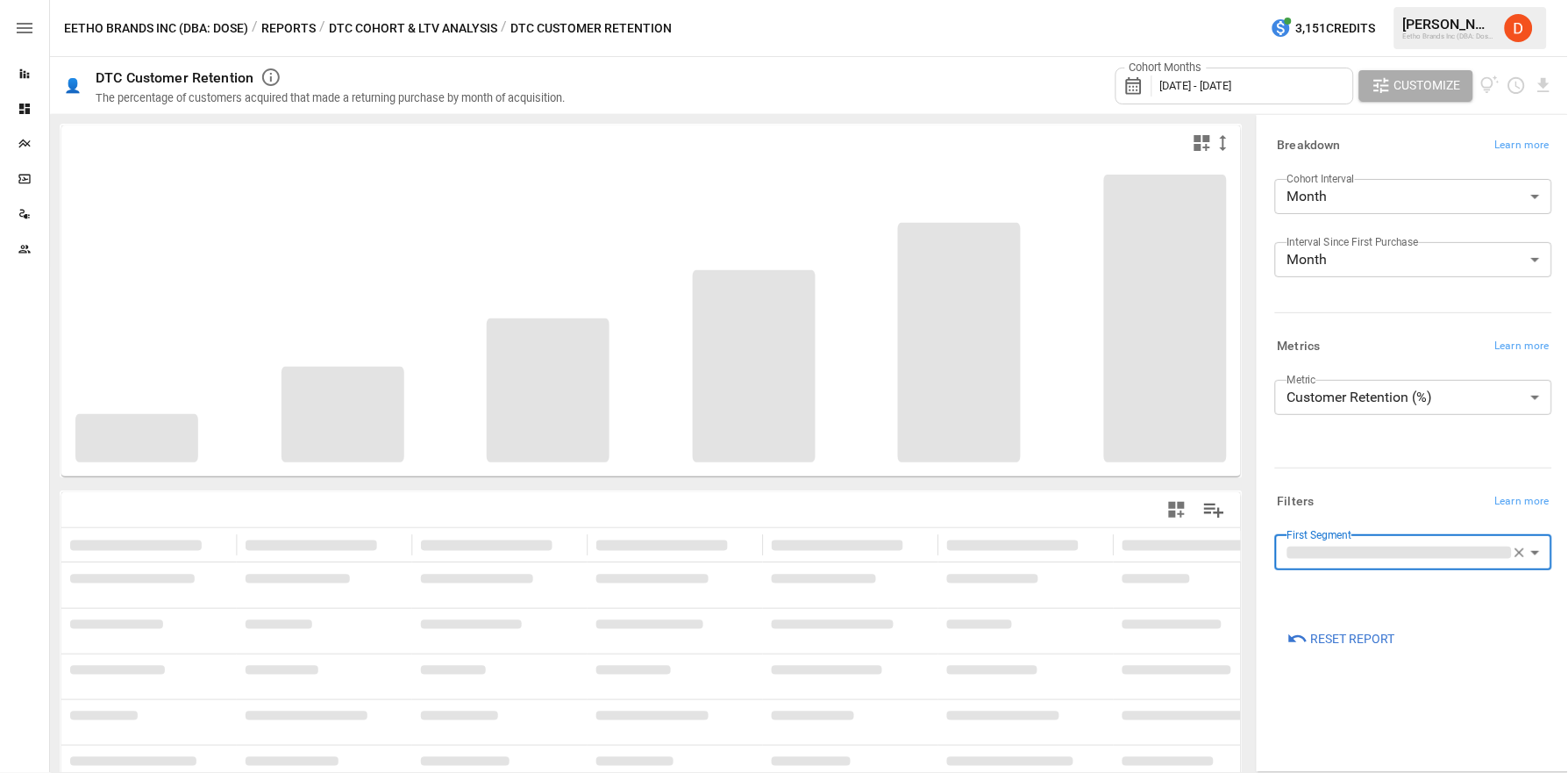 click on "**********" at bounding box center (784, 0) 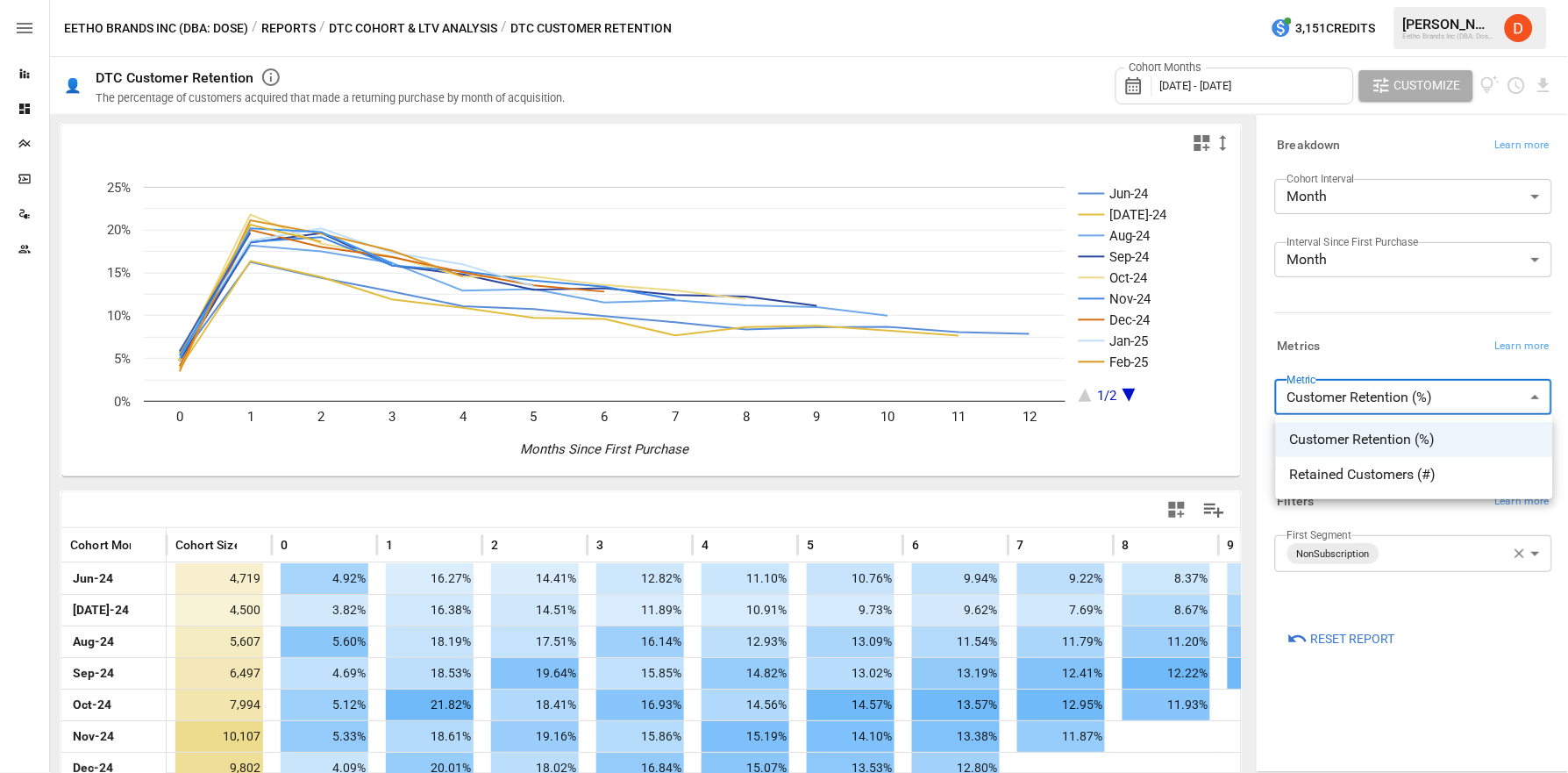 click at bounding box center [784, 386] 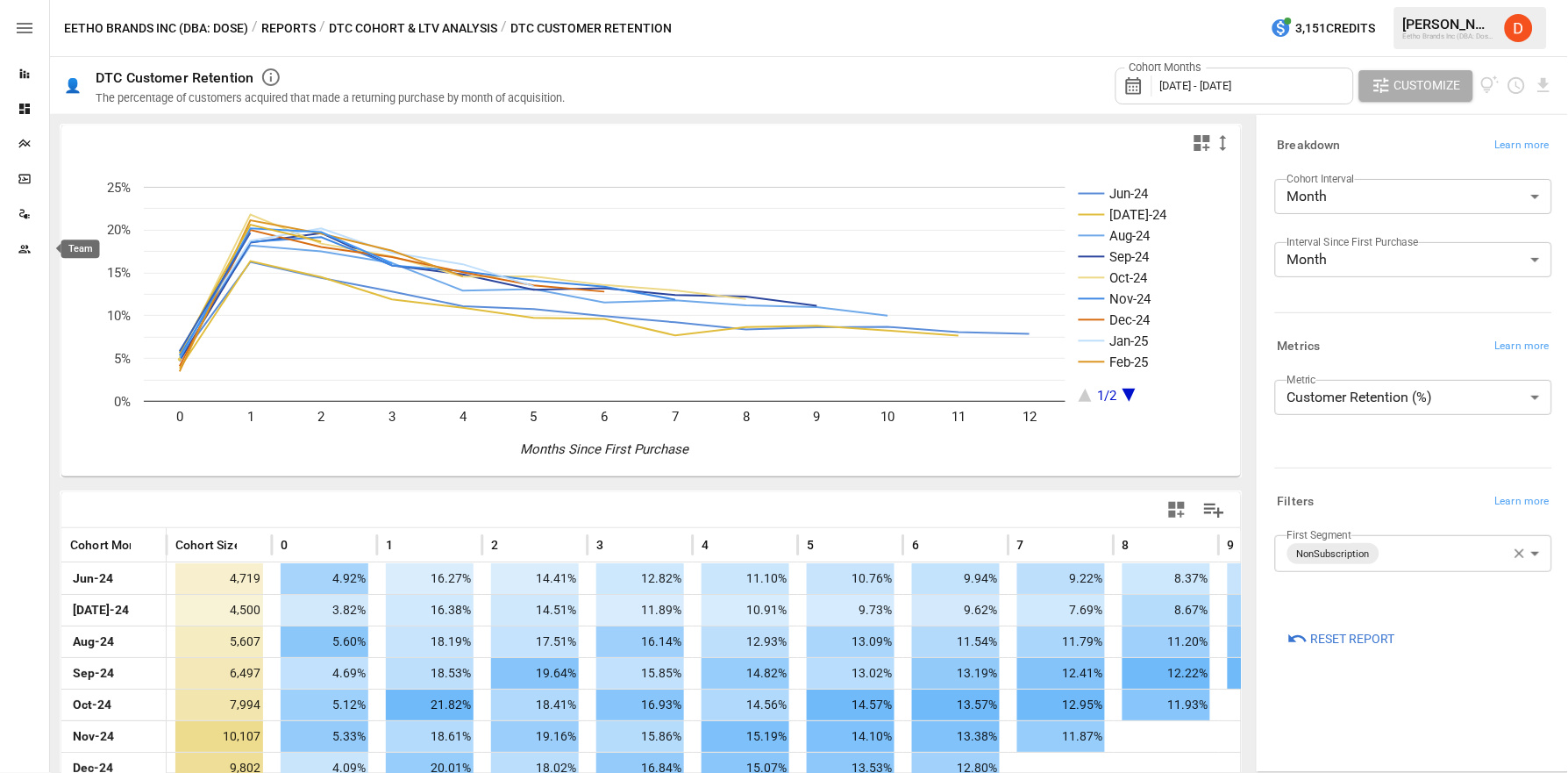 click 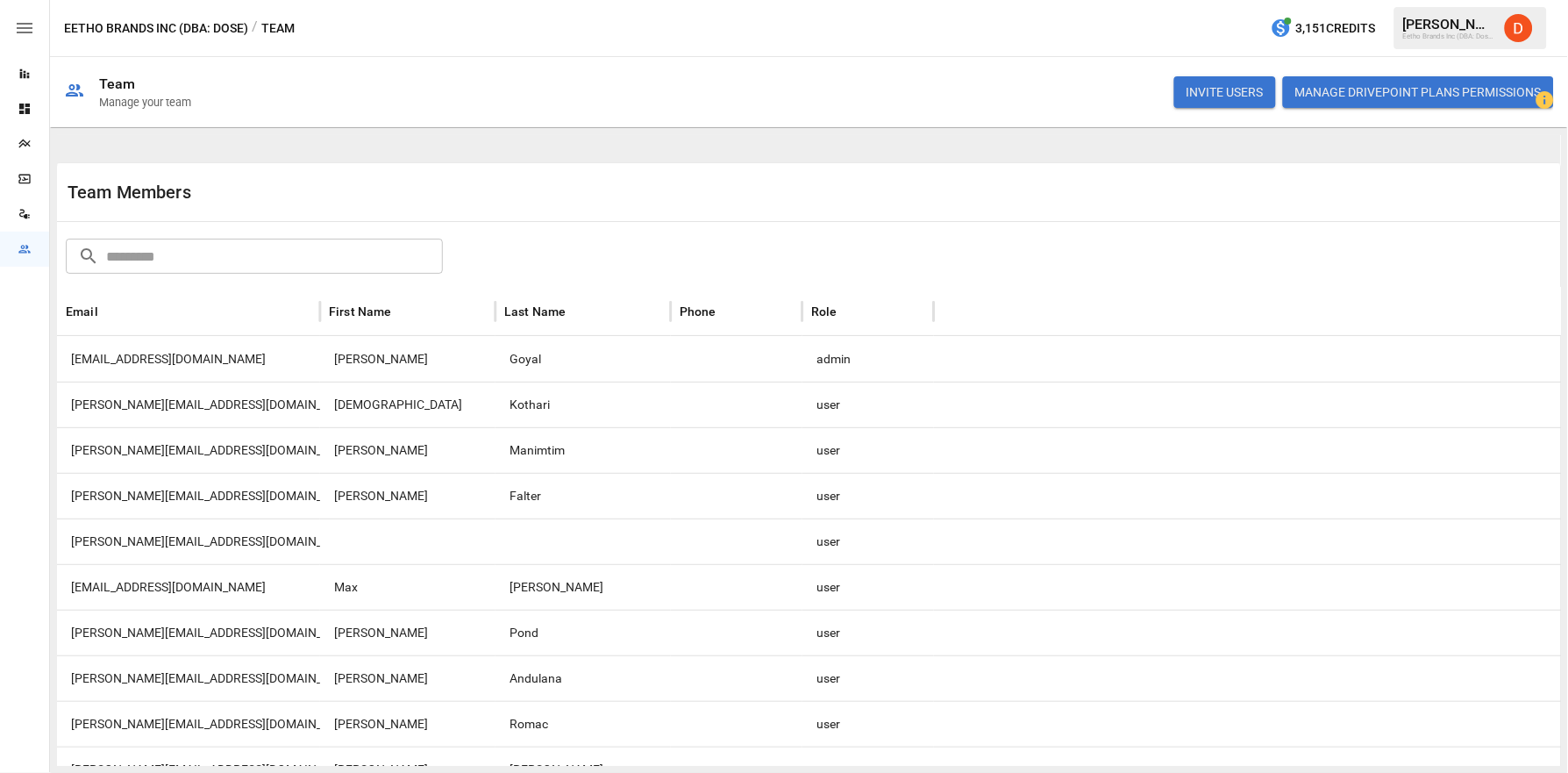 click at bounding box center [274, 256] 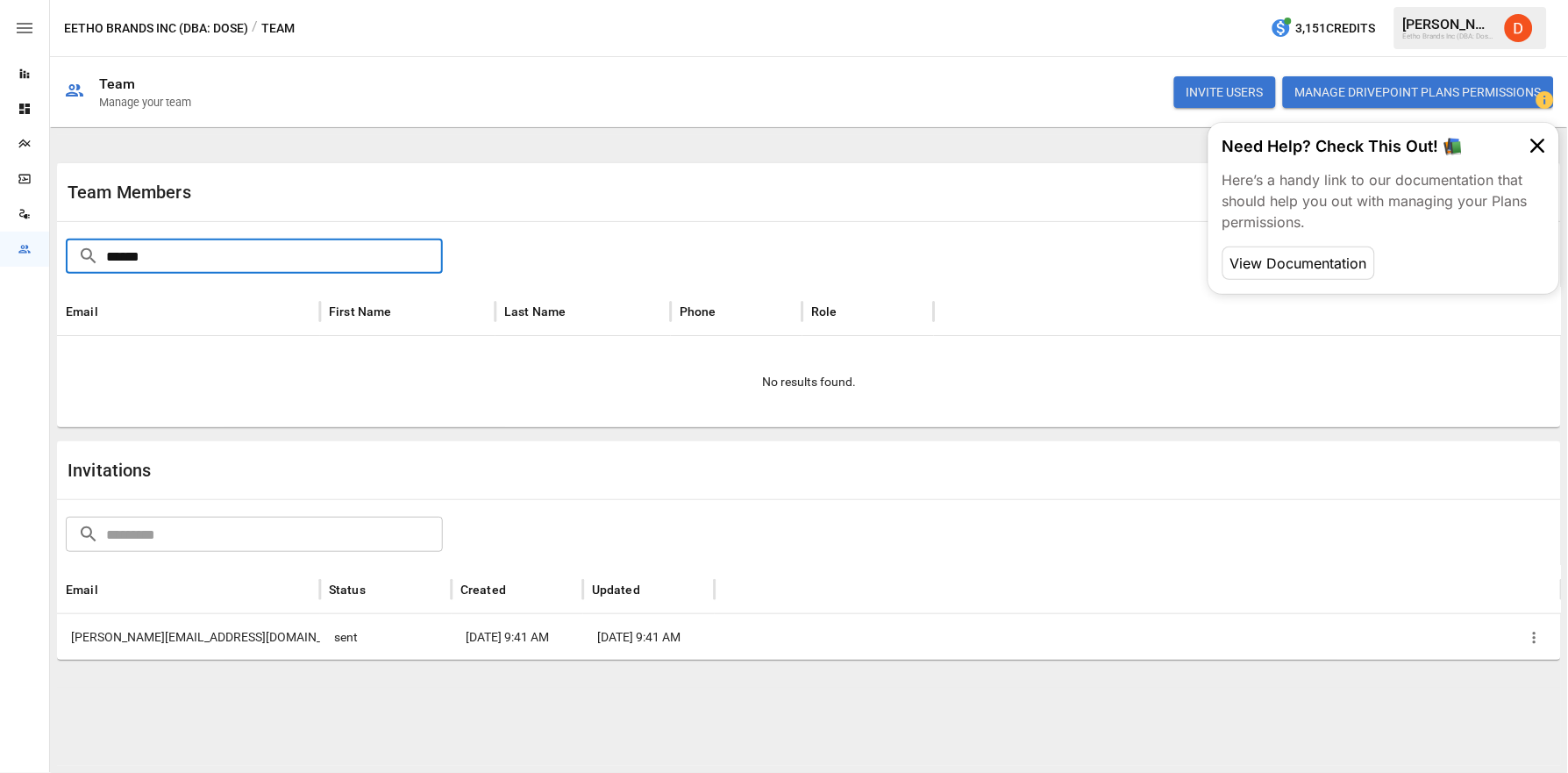 type on "******" 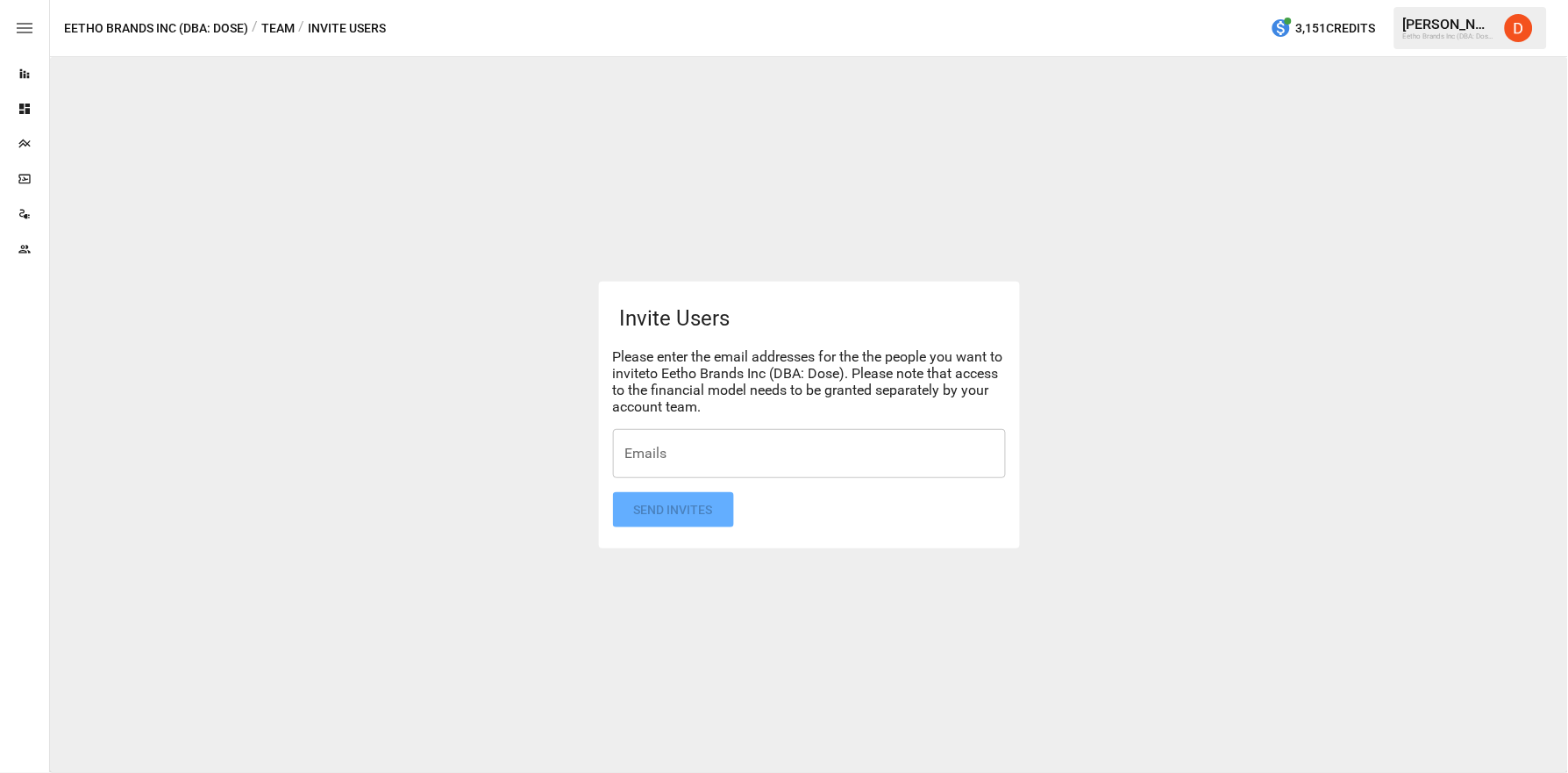 click on "Emails" at bounding box center [809, 454] 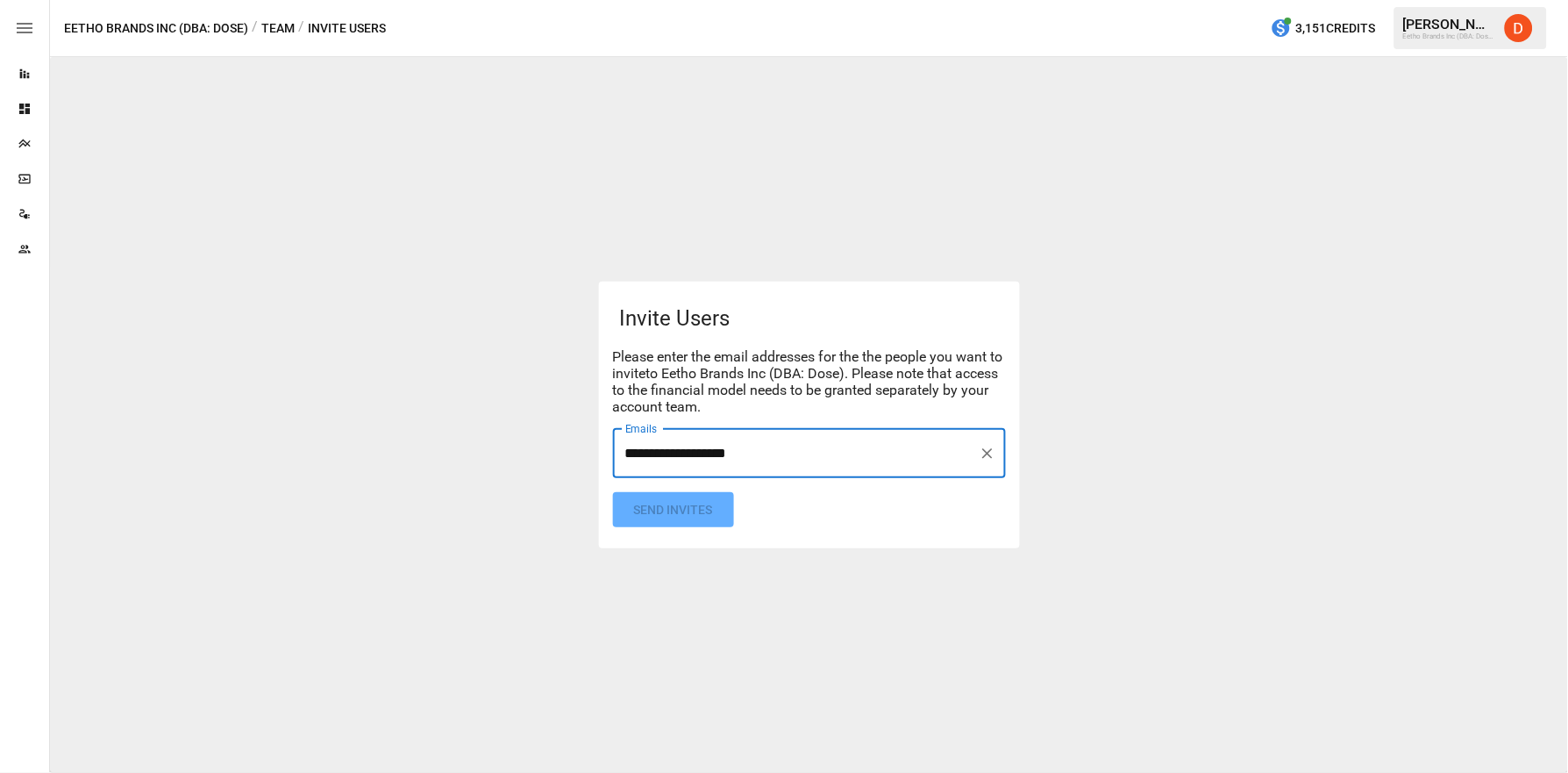 type on "**********" 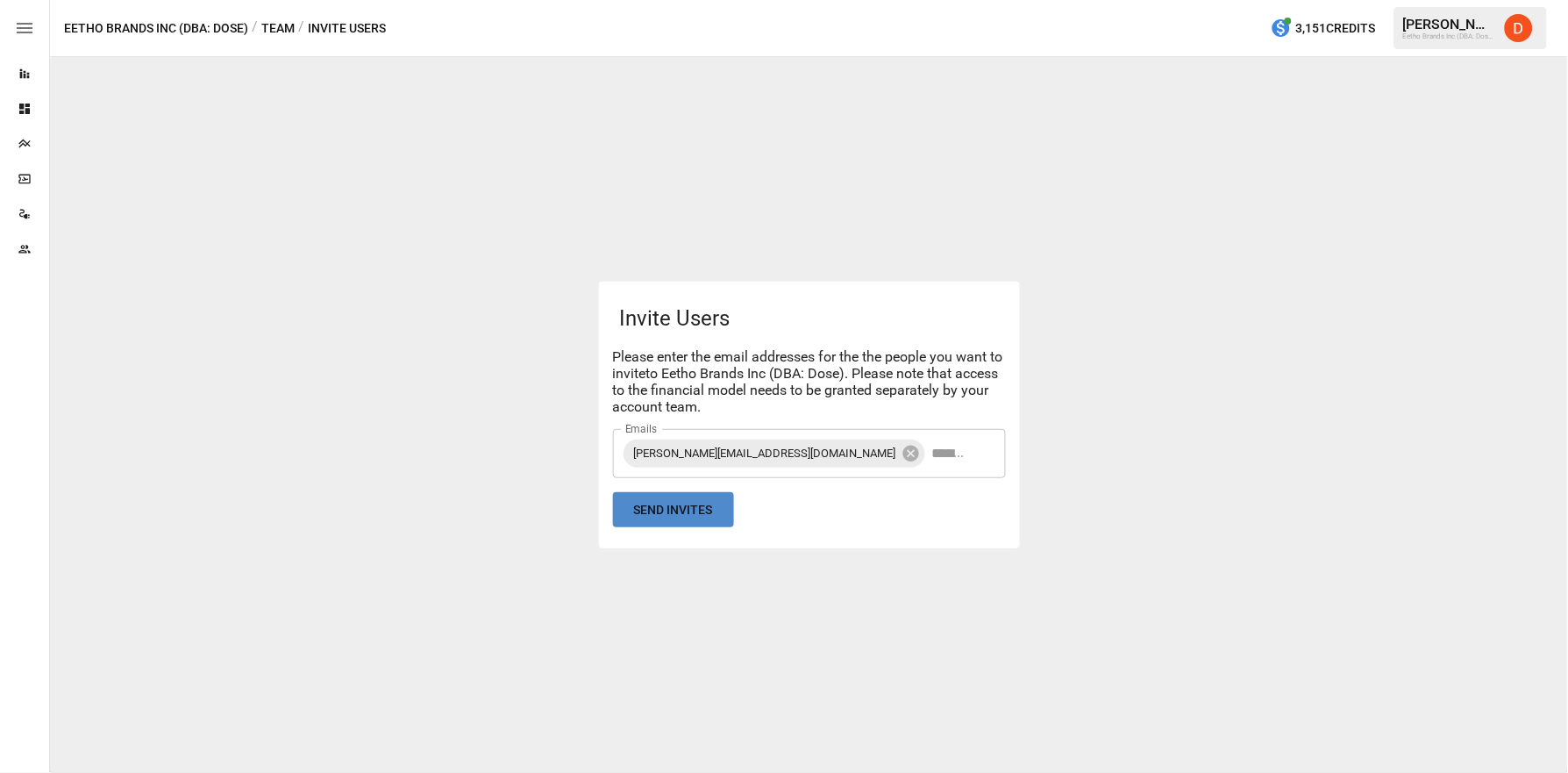 click on "Send Invites" at bounding box center [674, 510] 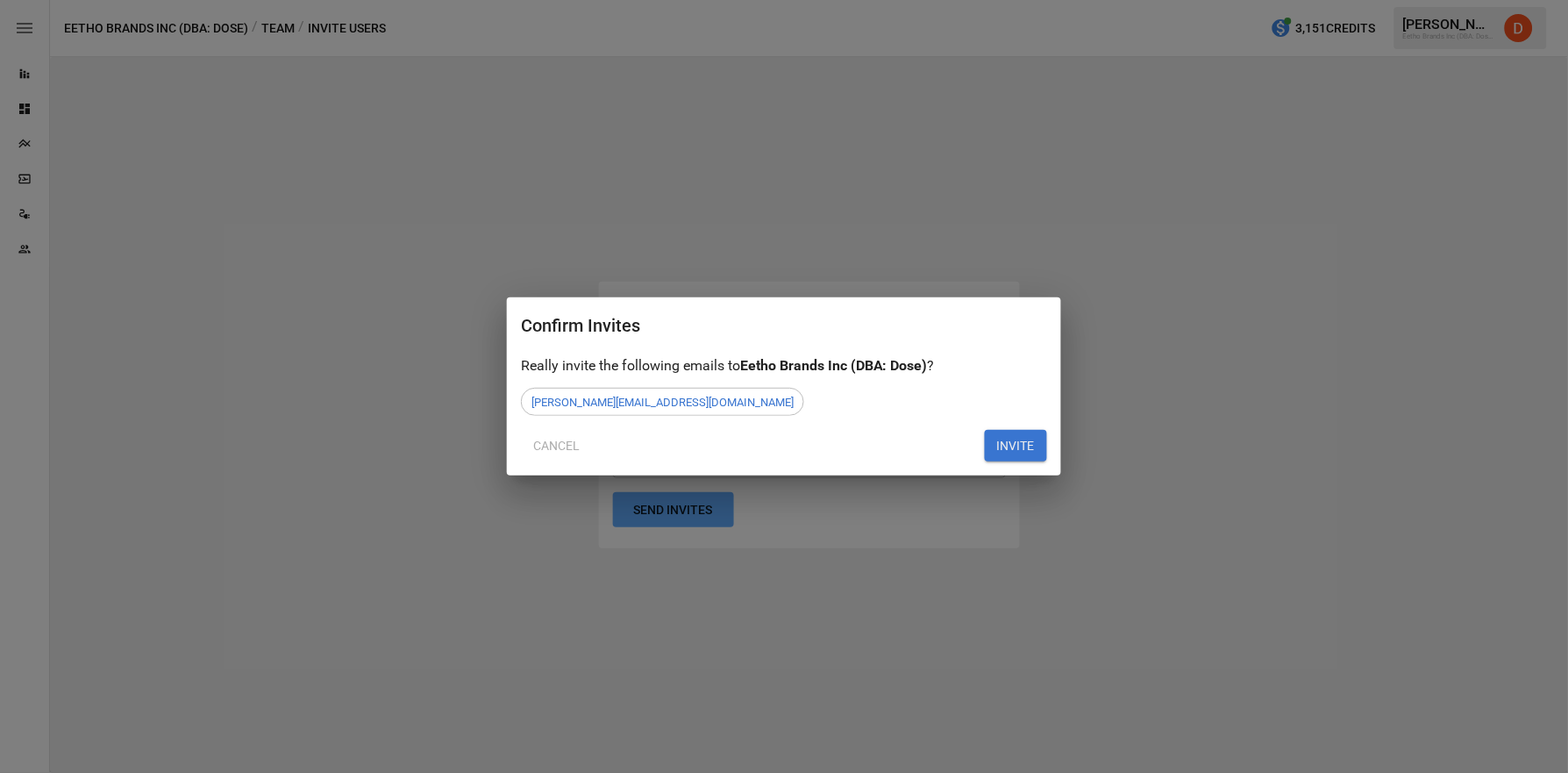 click on "INVITE" at bounding box center [1016, 446] 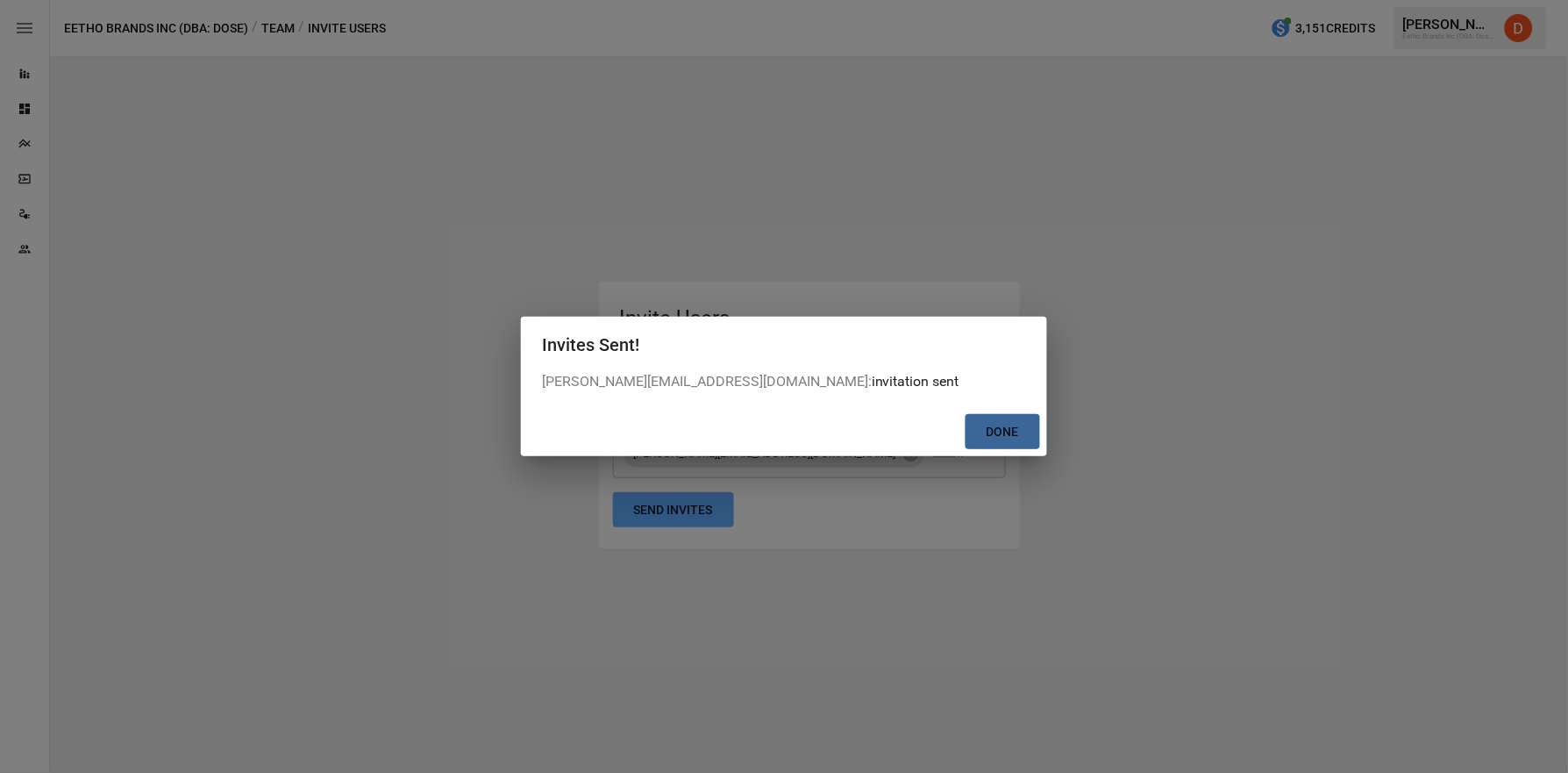 click on "Done" at bounding box center (1002, 432) 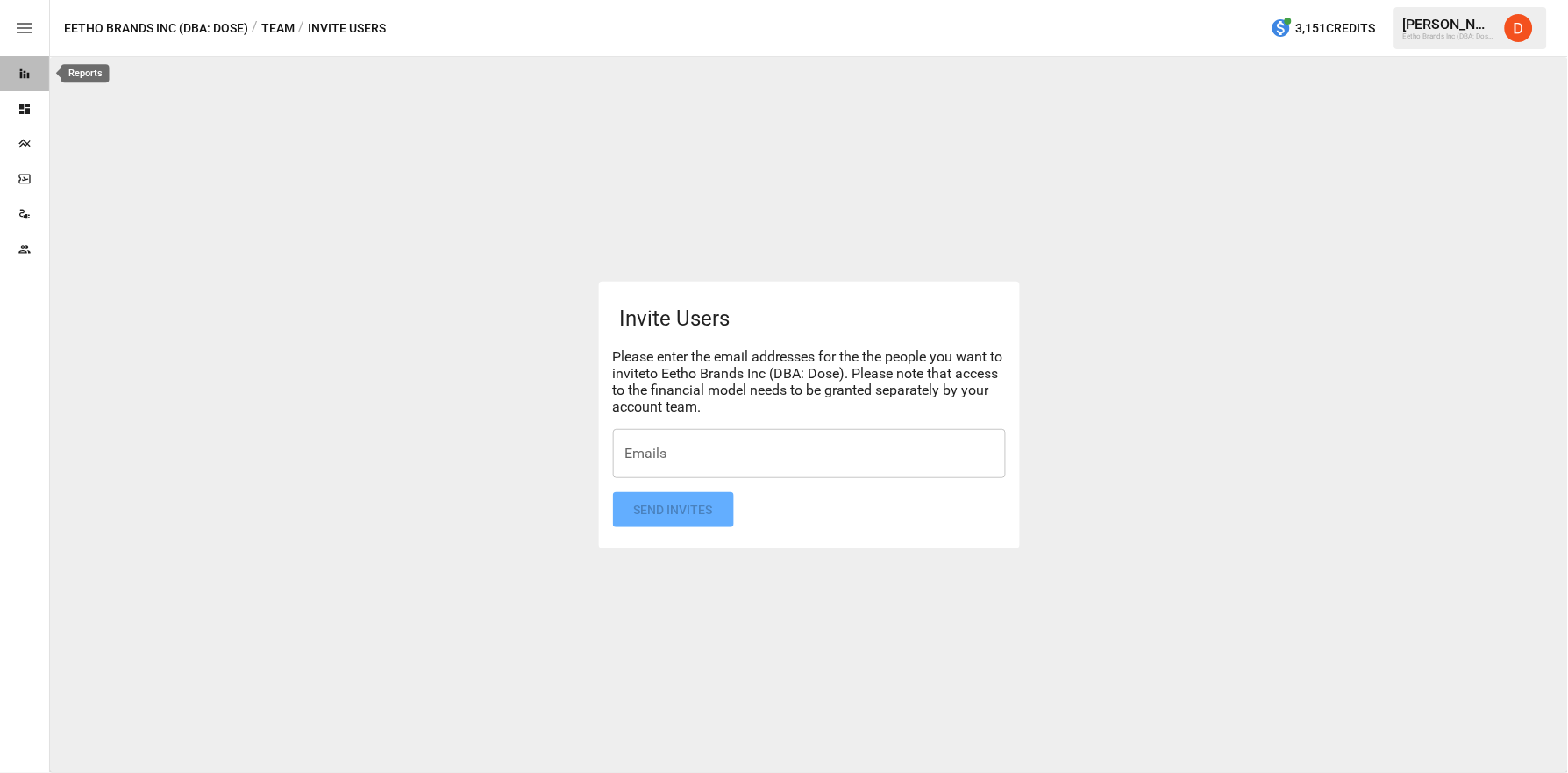 click 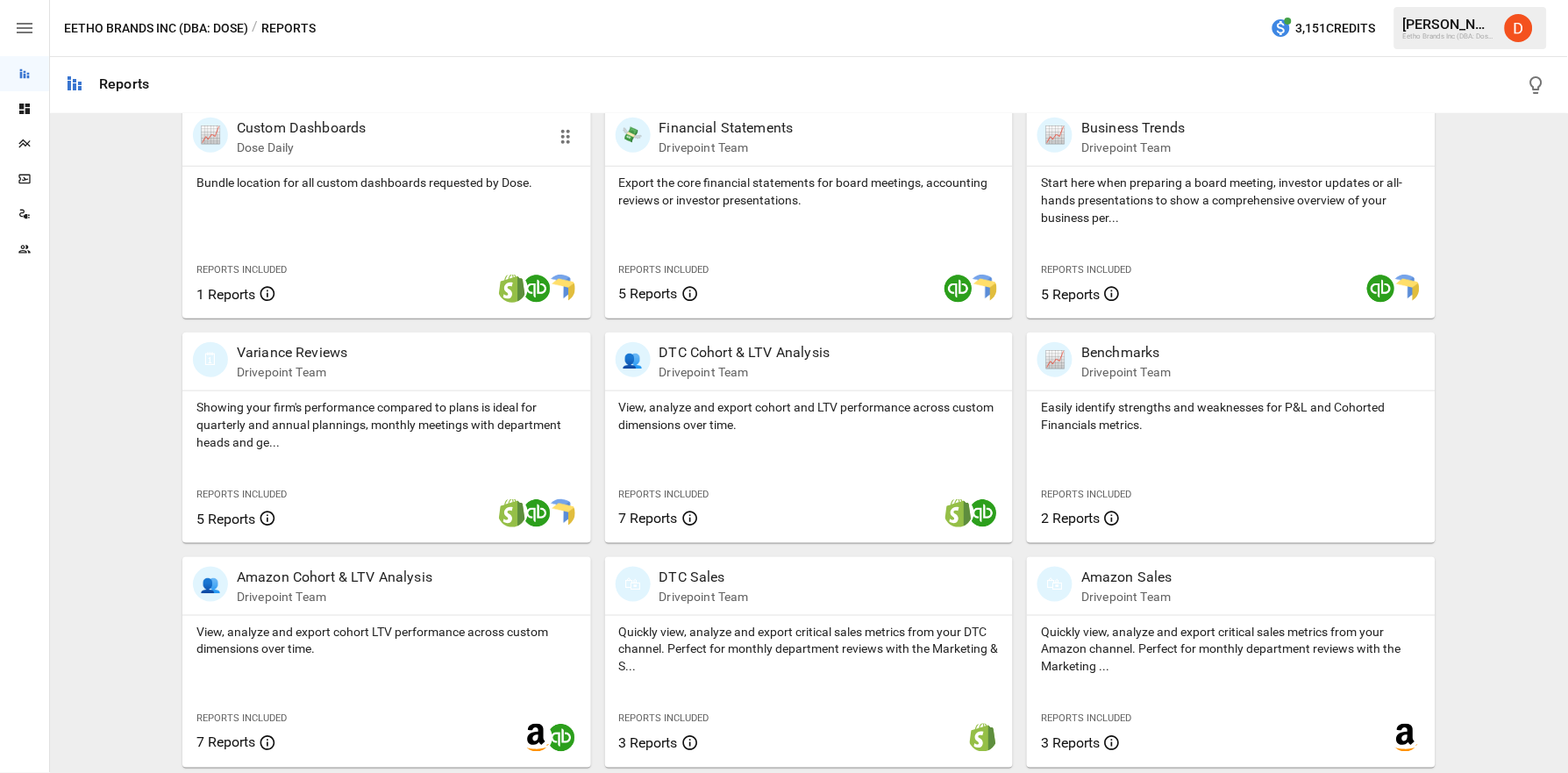 scroll, scrollTop: 362, scrollLeft: 0, axis: vertical 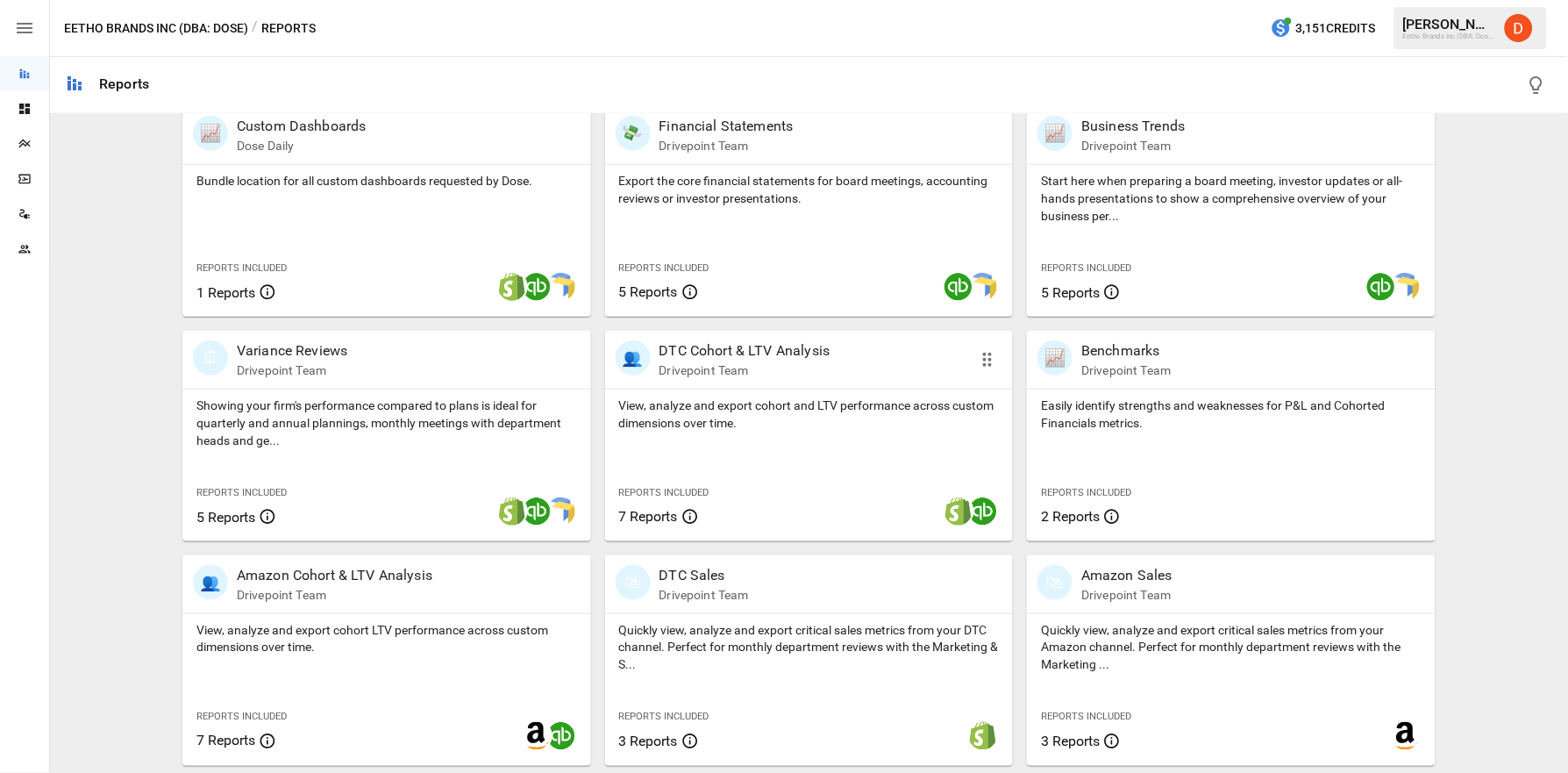 click on "DTC Cohort & LTV Analysis" at bounding box center [745, 351] 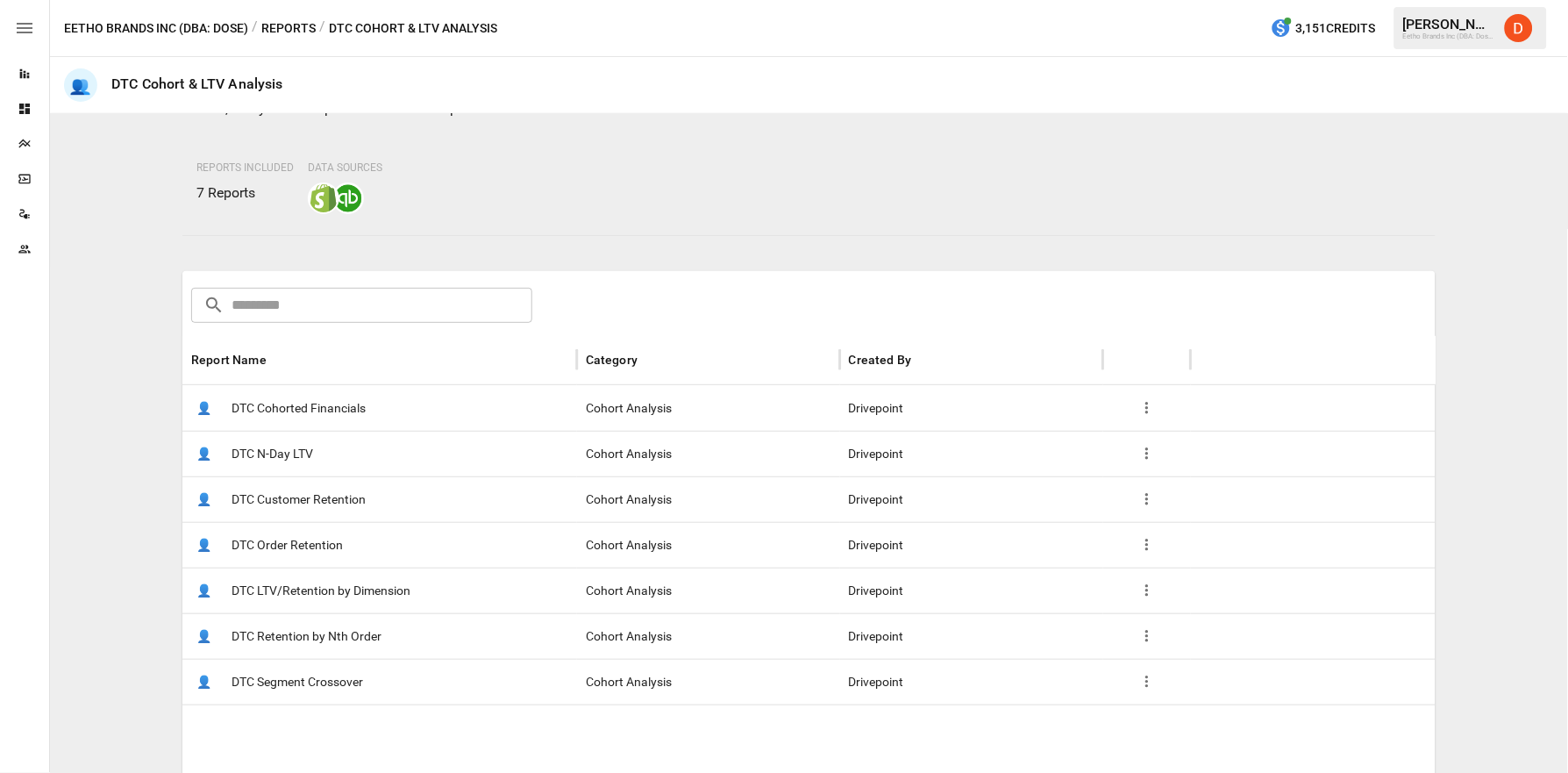 scroll, scrollTop: 199, scrollLeft: 0, axis: vertical 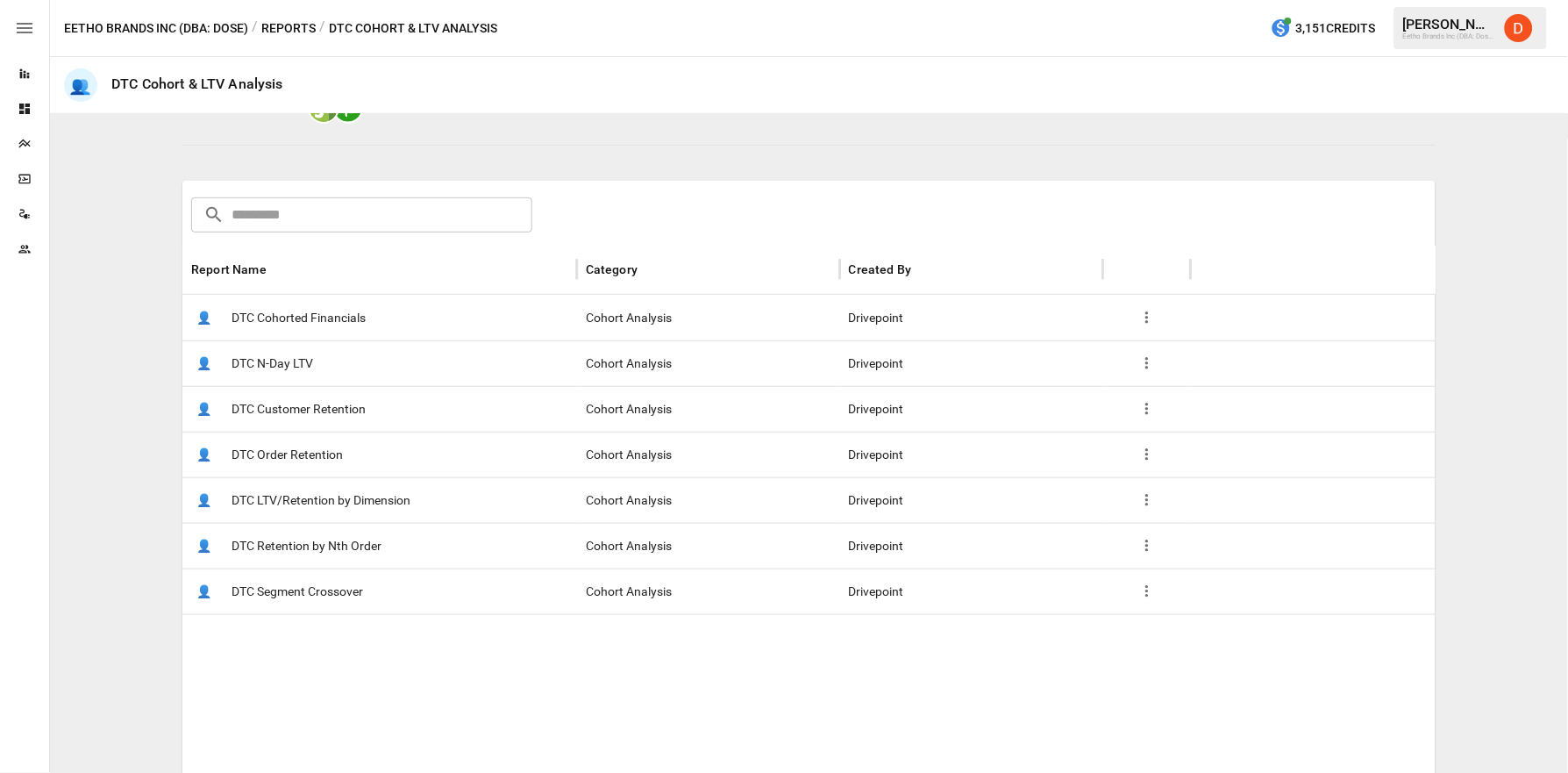 click on "DTC Customer Retention" at bounding box center (298, 409) 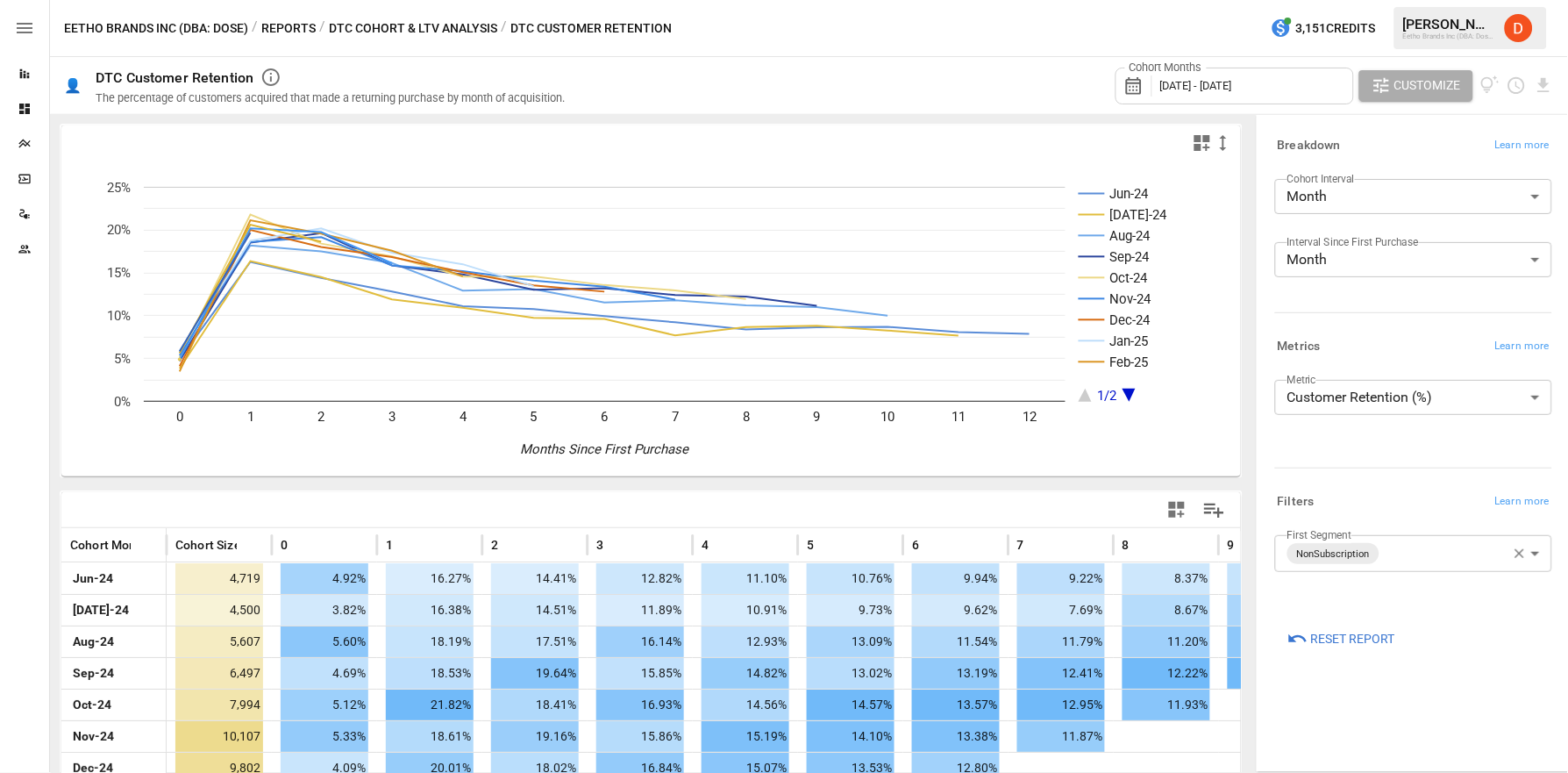 click on "Reports Dashboards Plans SmartModel ™ Data Sources Team Eetho Brands Inc (DBA: Dose) / Reports / DTC Cohort & LTV Analysis / DTC Customer Retention 3,151  Credits [PERSON_NAME] Eetho Brands Inc (DBA: Dose) 👤 DTC Customer Retention The percentage of customers acquired that made a returning purchase by month of acquisition. Cohort Months [DATE] - [DATE] Customize Jun-24 [DATE]-24 Aug-24 Sep-24 Oct-24 Nov-24 Dec-24 Jan-25 Feb-25 1/2 0 1 2 3 4 5 6 7 8 9 10 11 12 0% 5% 10% 15% 20% 25% Months Since First Purchase 0/0 Cohort Month  Cohort Size   0   1   2   3   4   5   6   7   8   9   10   [DATE]-24 4,719 4.92% 16.27% 14.41% 12.82% 11.10% 10.76% 9.94% 9.22% 8.37% 8.65% 8.69% 8.07% [DATE]-24 4,500 3.82% 16.38% 14.51% 11.89% 10.91% 9.73% 9.62% 7.69% 8.67% 8.82% 8.27% 7.67% Aug-24 5,607 5.60% 18.19% 17.51% 16.14% 12.93% 13.09% 11.54% 11.79% 11.20% 10.99% 9.99% Sep-24 6,497 4.69% 18.53% 19.64% 15.85% 14.82% 13.02% 13.19% 12.41% 12.22% 11.14% Oct-24 7,994 5.12% 21.82% 18.41% 16.93% 14.56% 14.57% 13.57% 12.95% 11.93% ​" at bounding box center (784, 0) 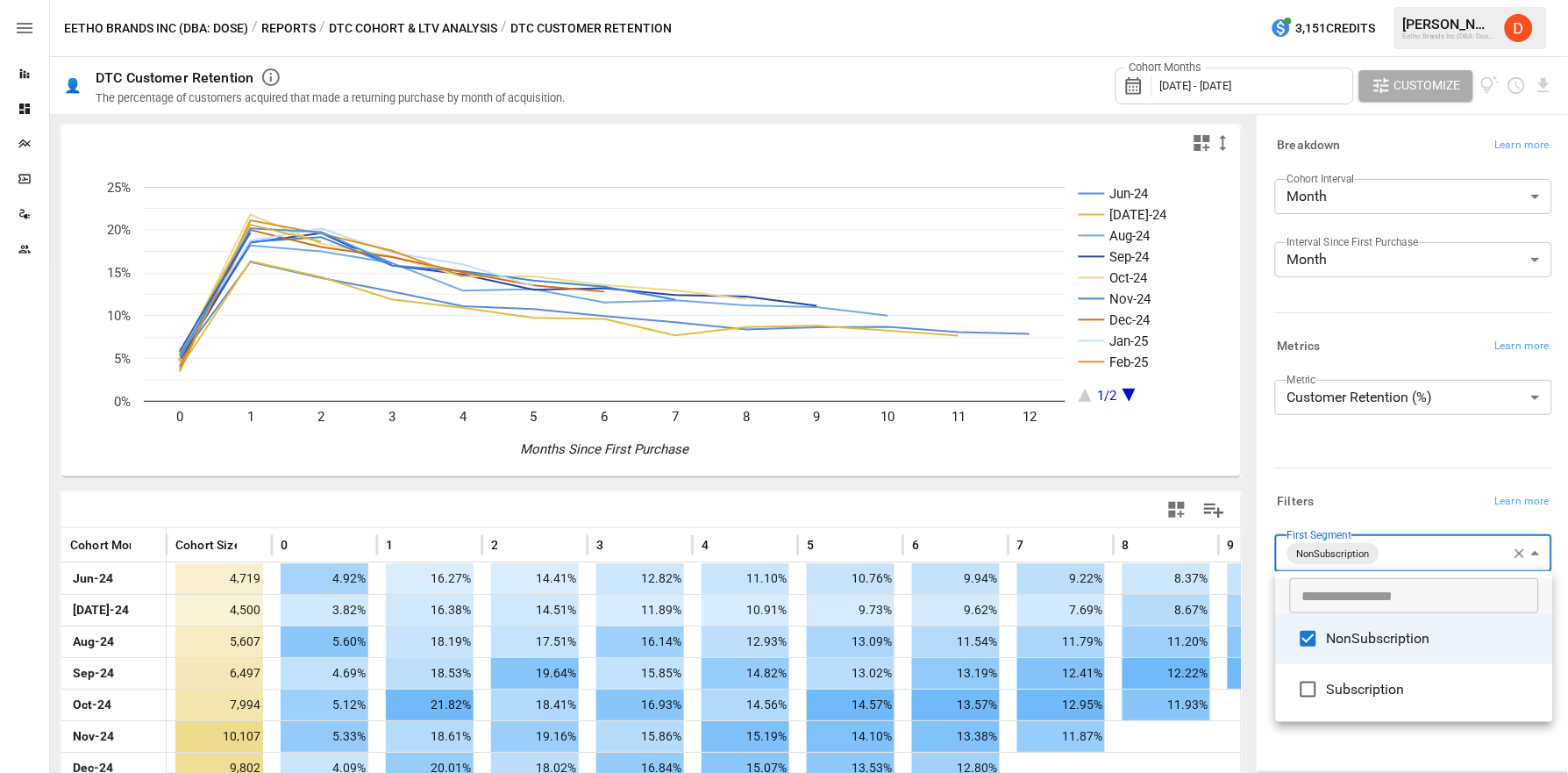 click on "Subscription" at bounding box center (1433, 690) 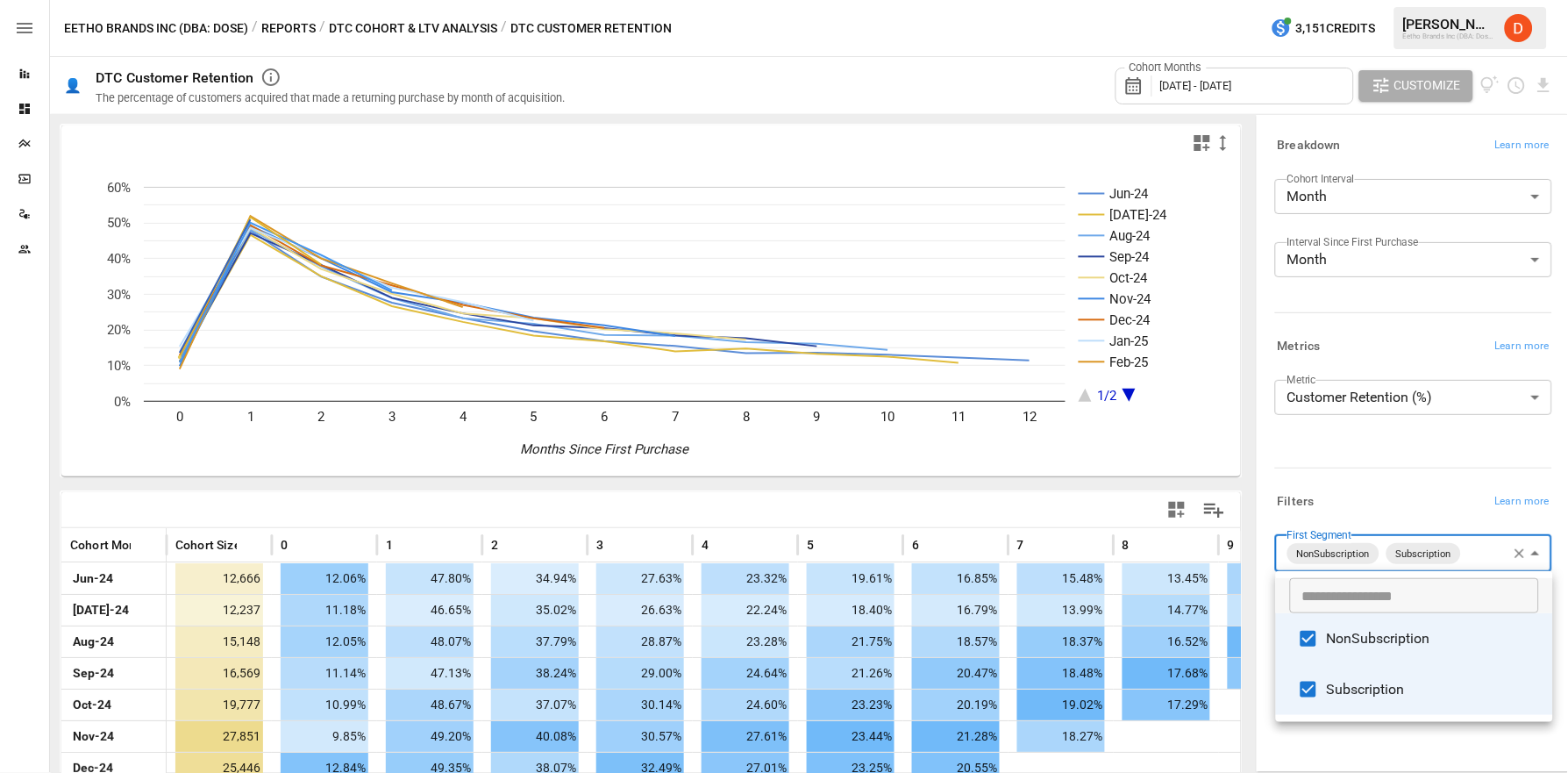 click at bounding box center (784, 386) 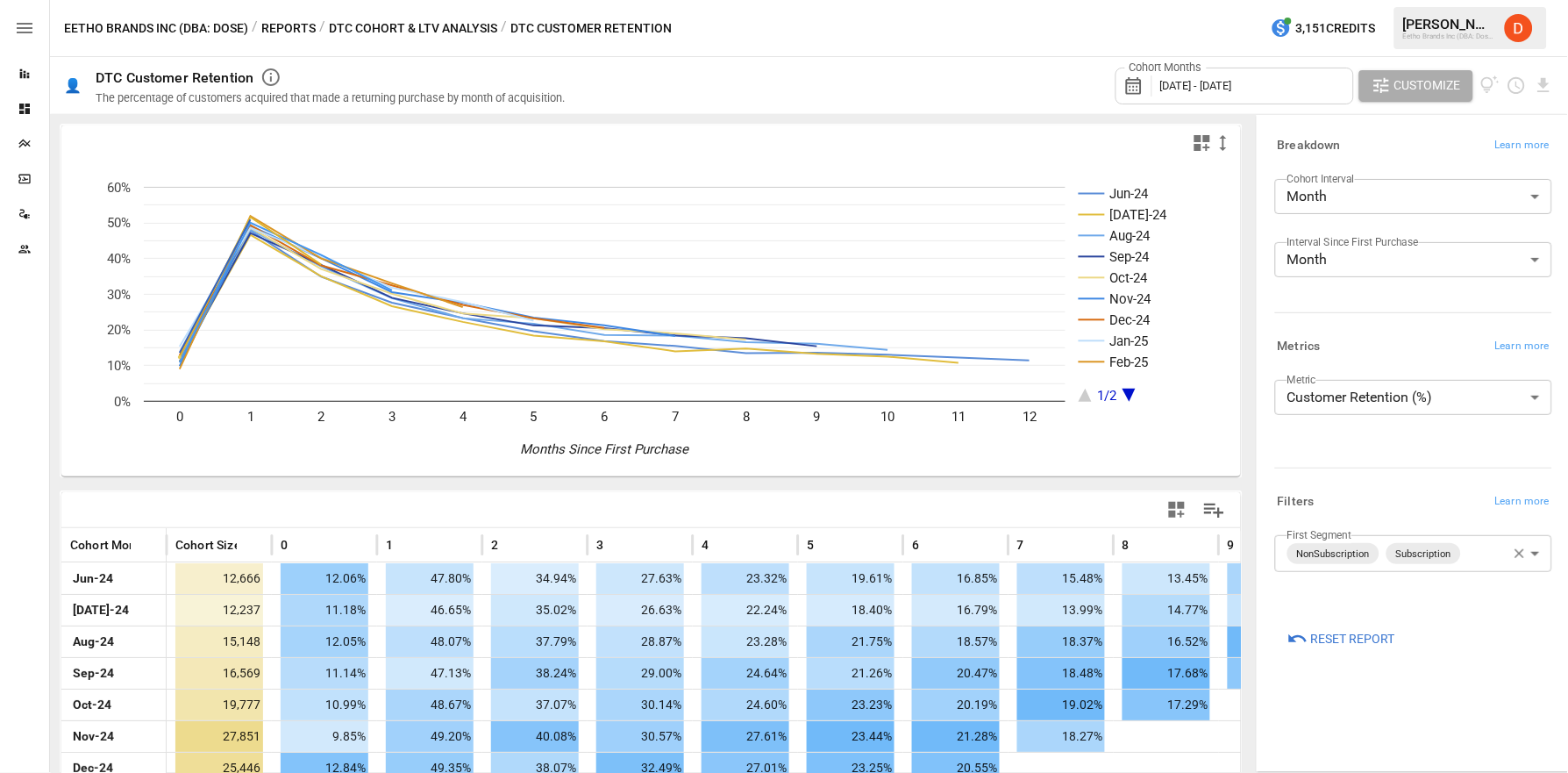 click on "DTC Cohort & LTV Analysis" at bounding box center [413, 28] 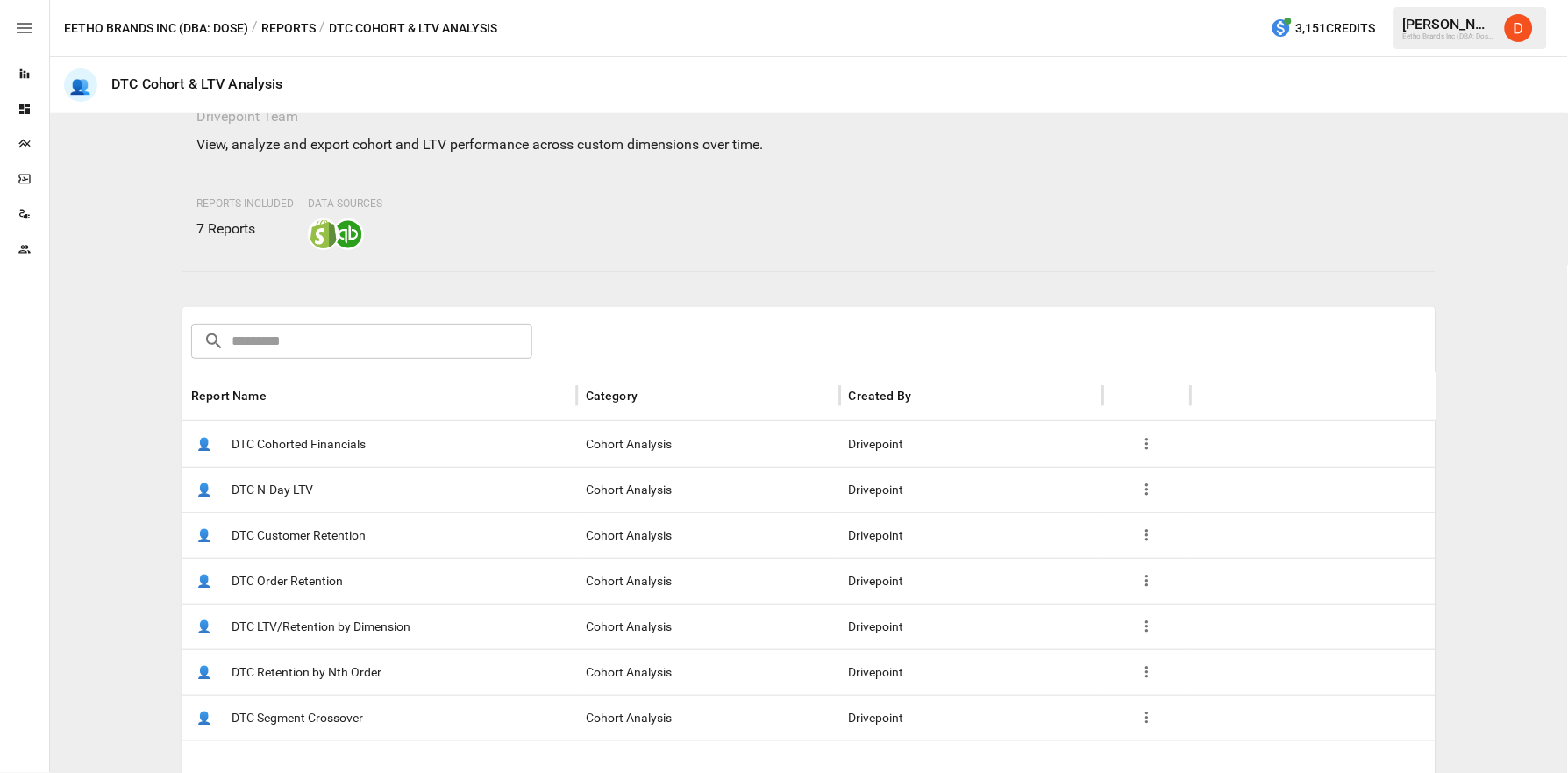 scroll, scrollTop: 98, scrollLeft: 0, axis: vertical 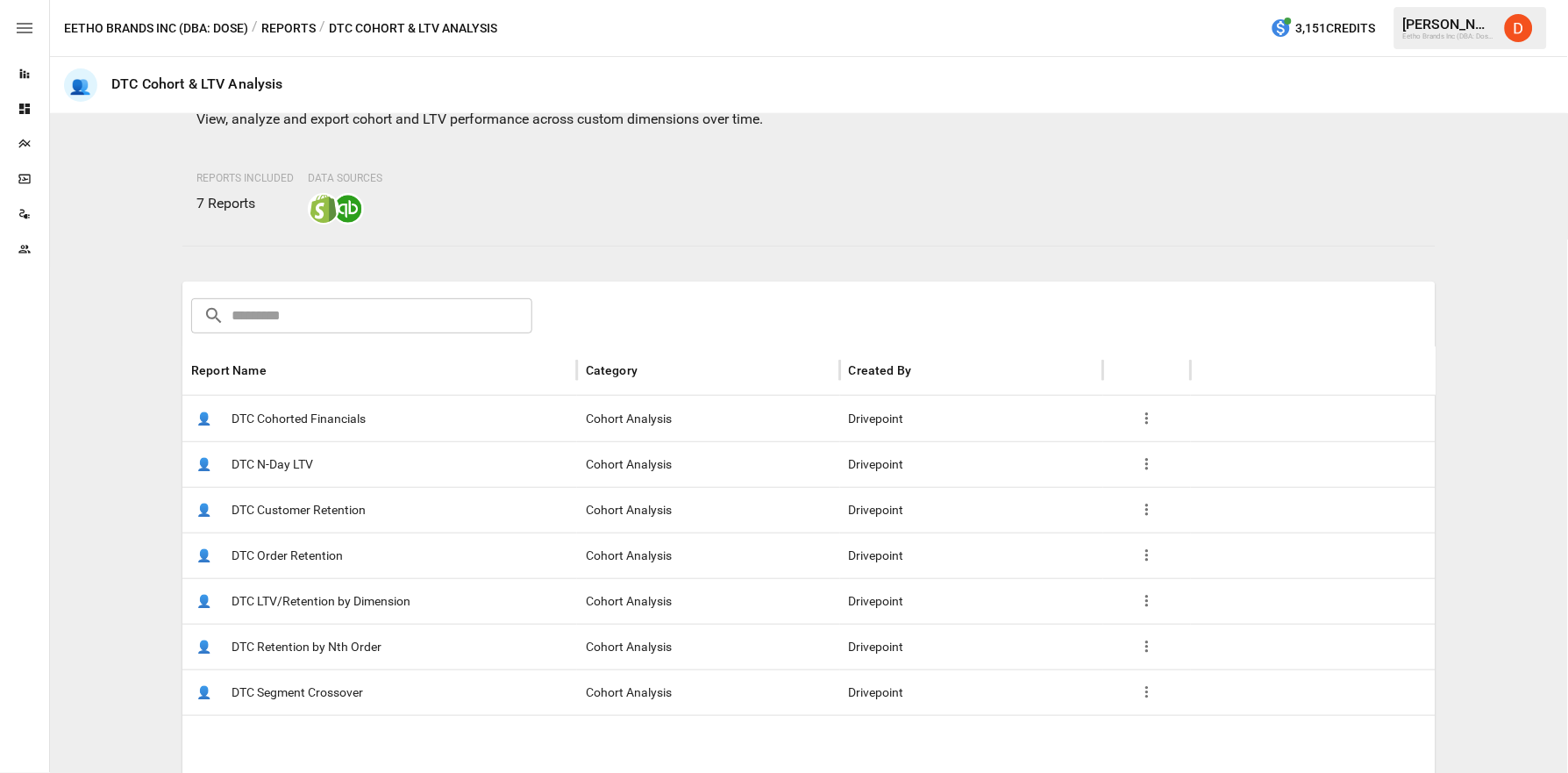 click on "DTC LTV/Retention by Dimension" at bounding box center (321, 601) 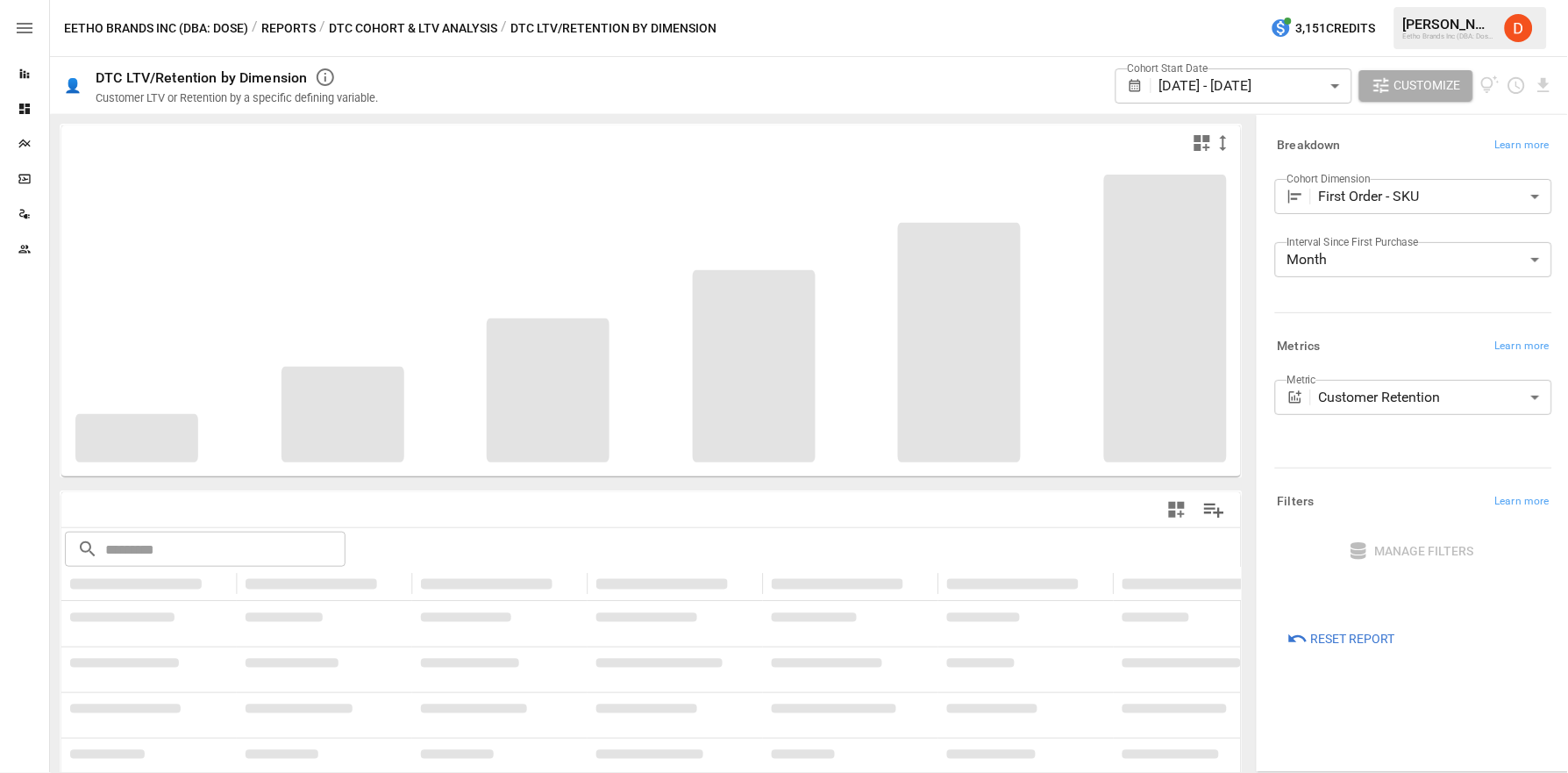 click on "**********" at bounding box center [784, 0] 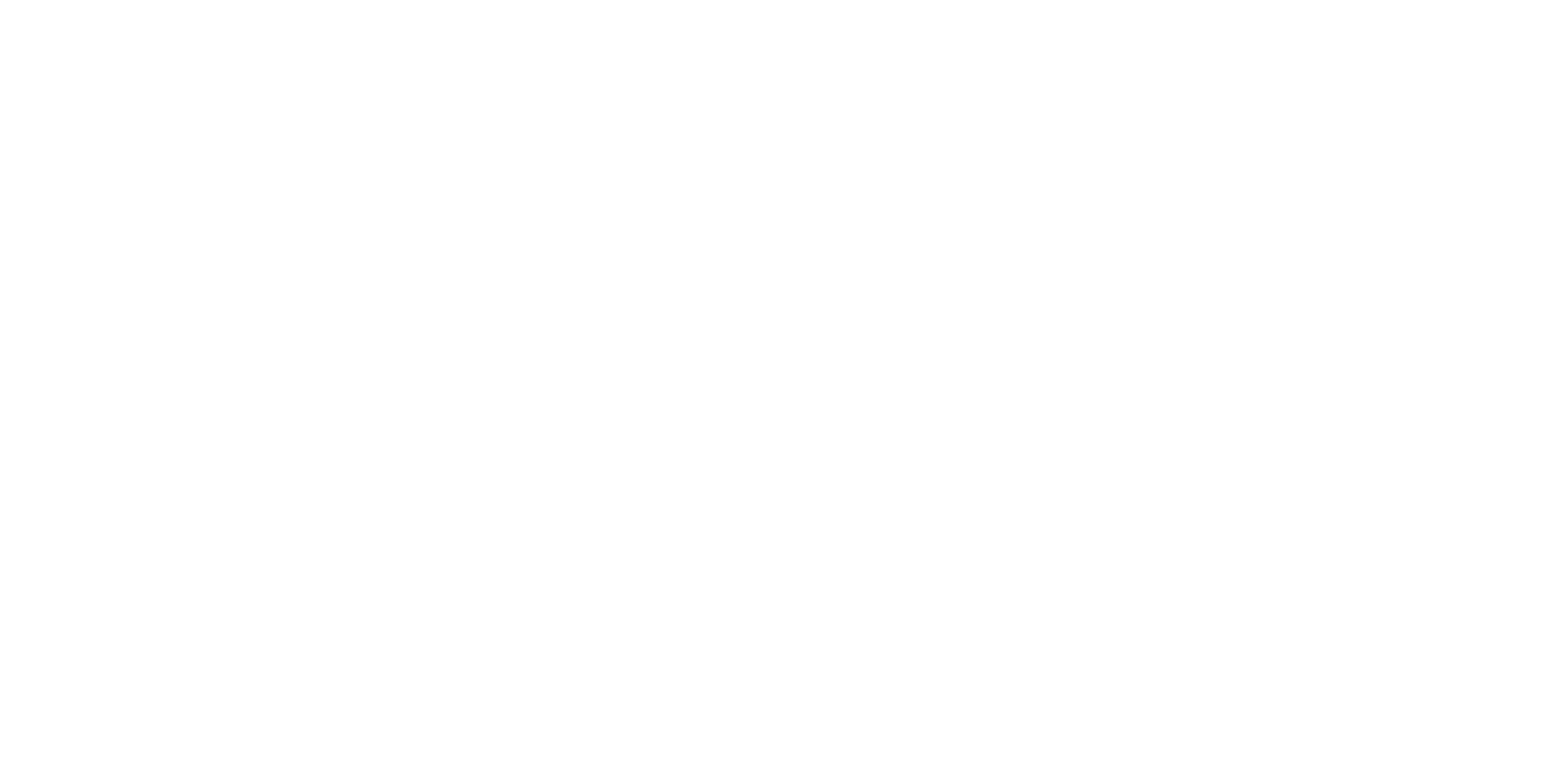 scroll, scrollTop: 0, scrollLeft: 0, axis: both 